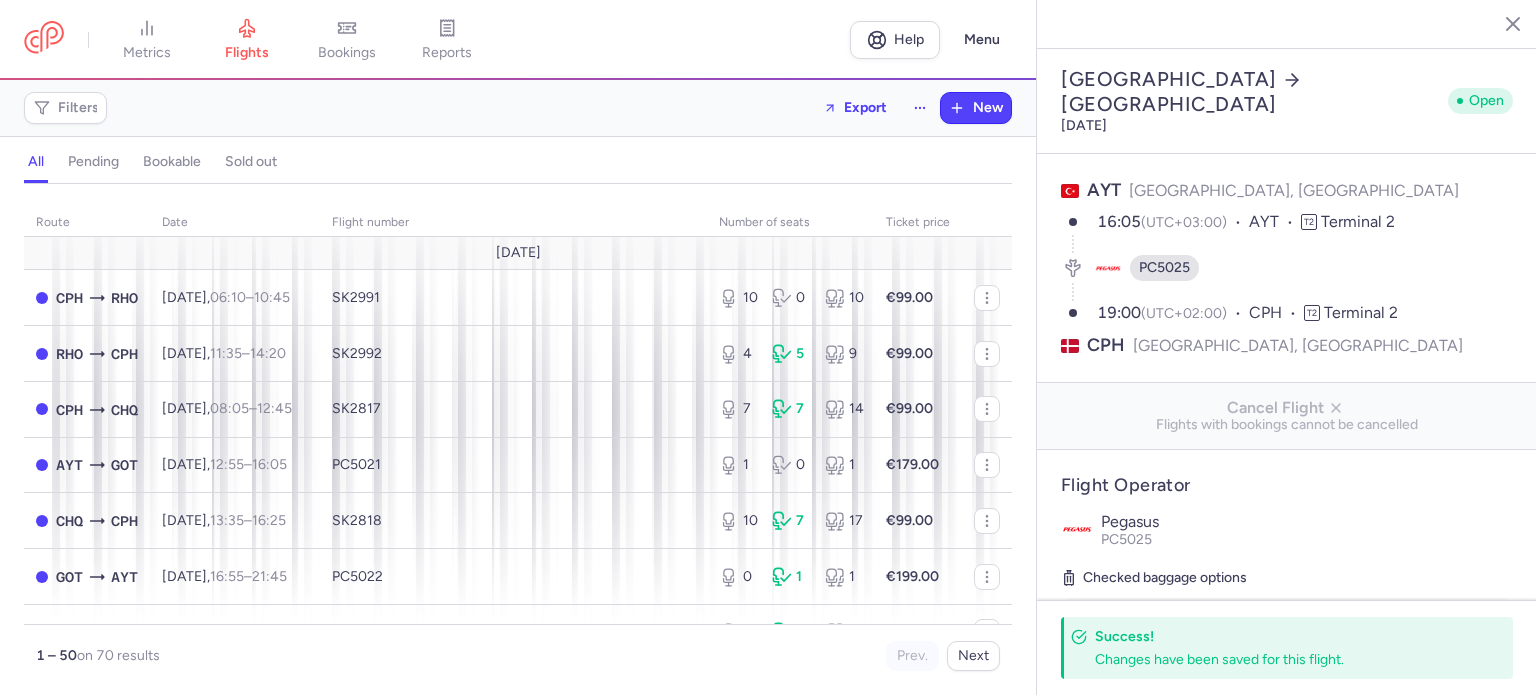 select on "days" 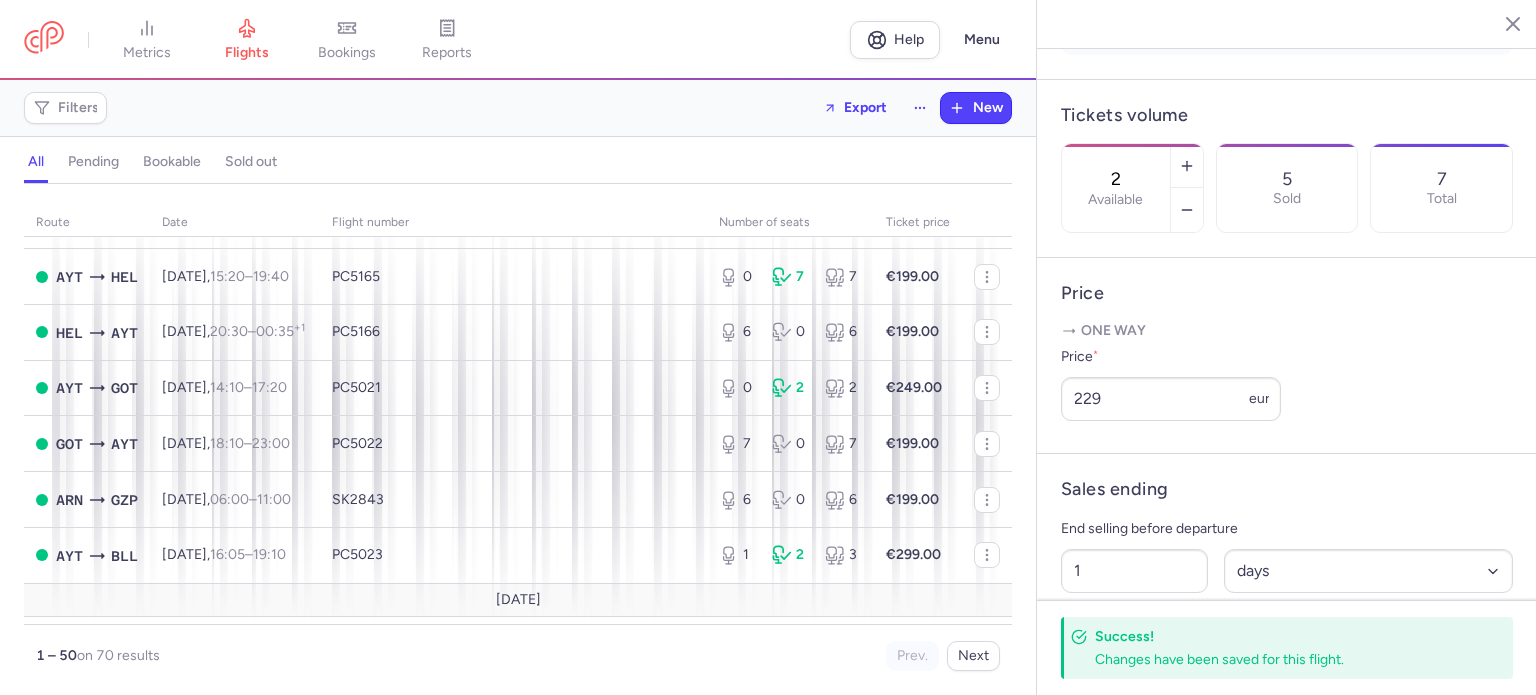 scroll, scrollTop: 2226, scrollLeft: 0, axis: vertical 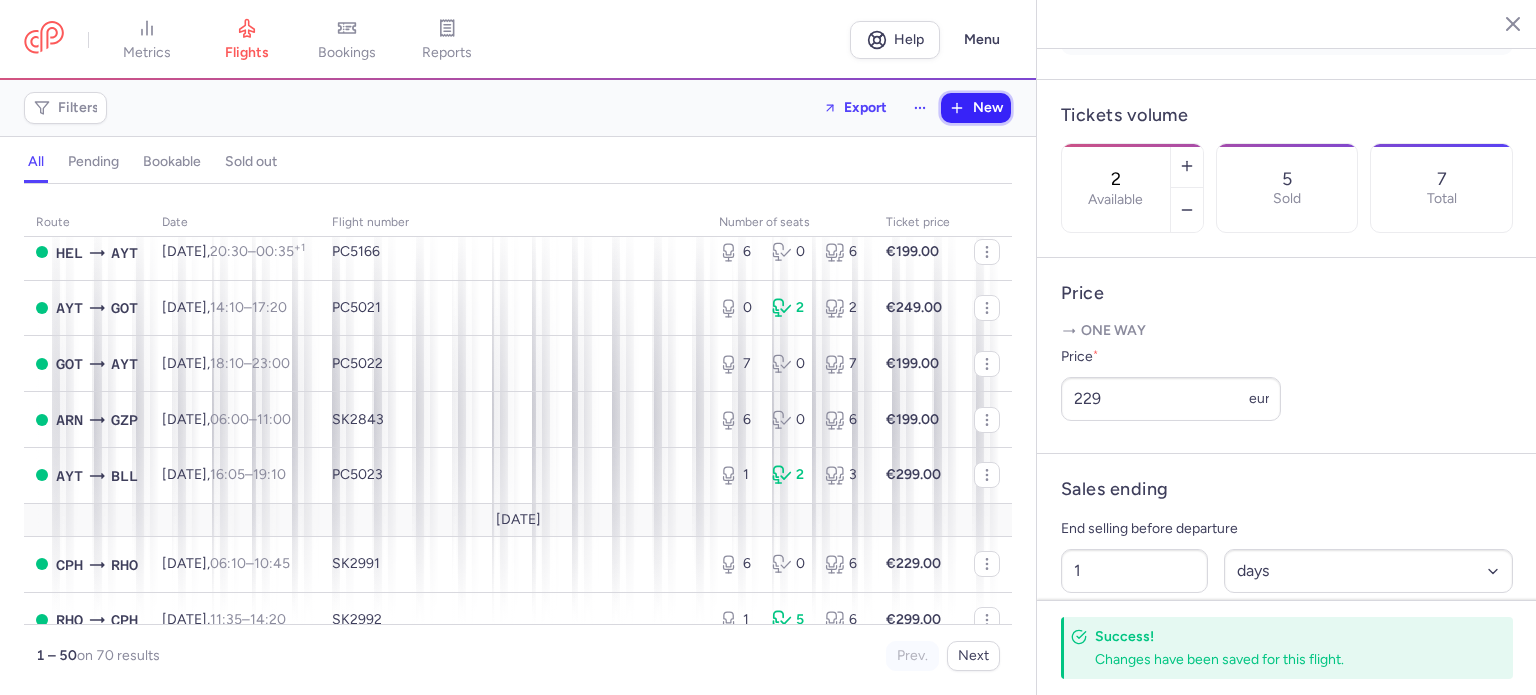 click on "New" at bounding box center (988, 108) 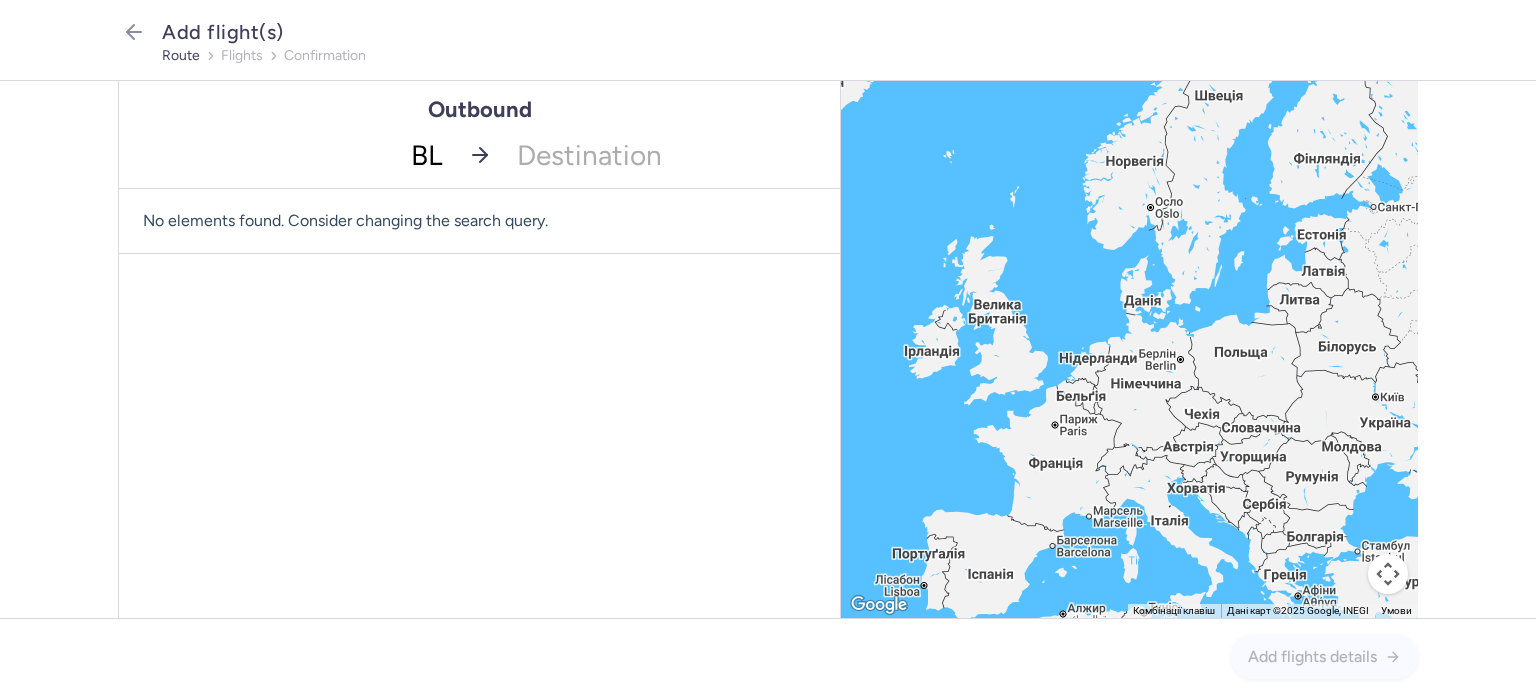 type on "BLL" 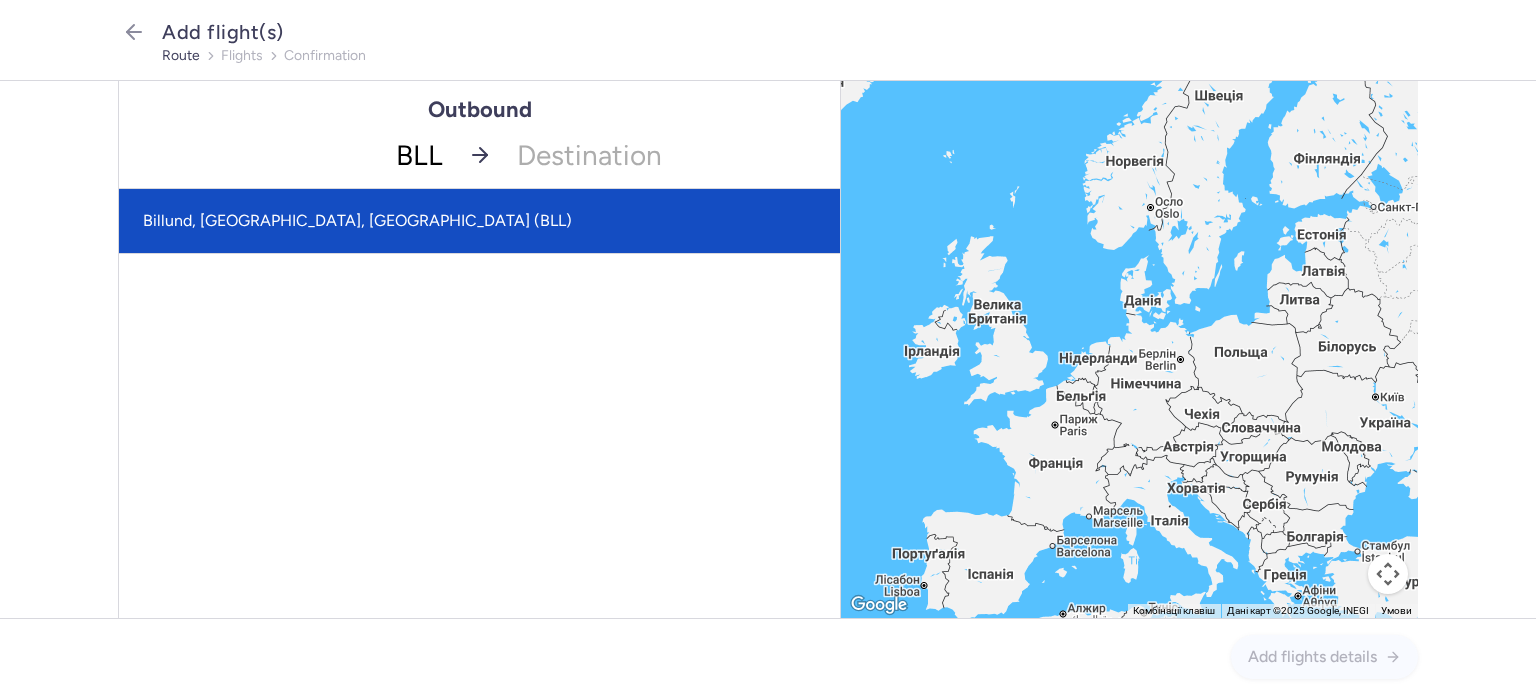 click on "Billund, [GEOGRAPHIC_DATA], [GEOGRAPHIC_DATA] (BLL)" at bounding box center [479, 221] 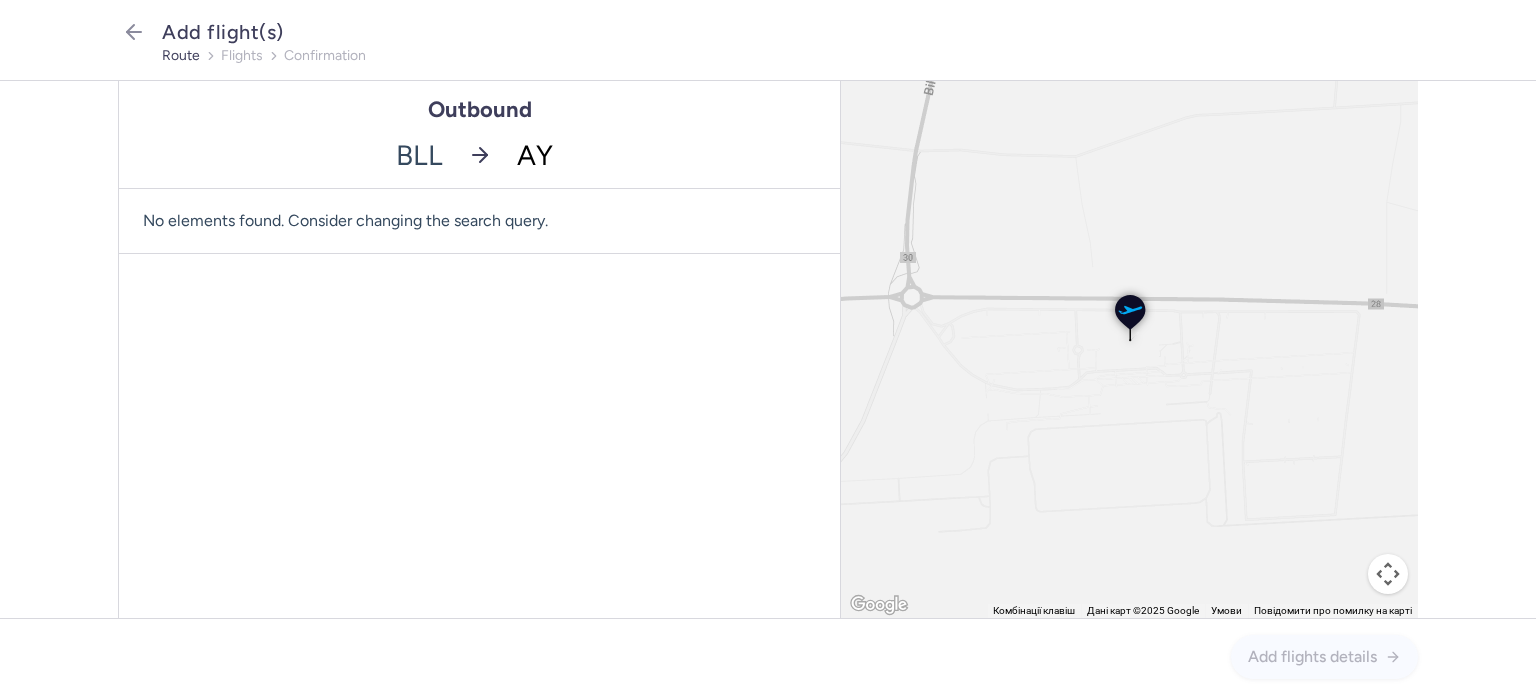 type on "AYT" 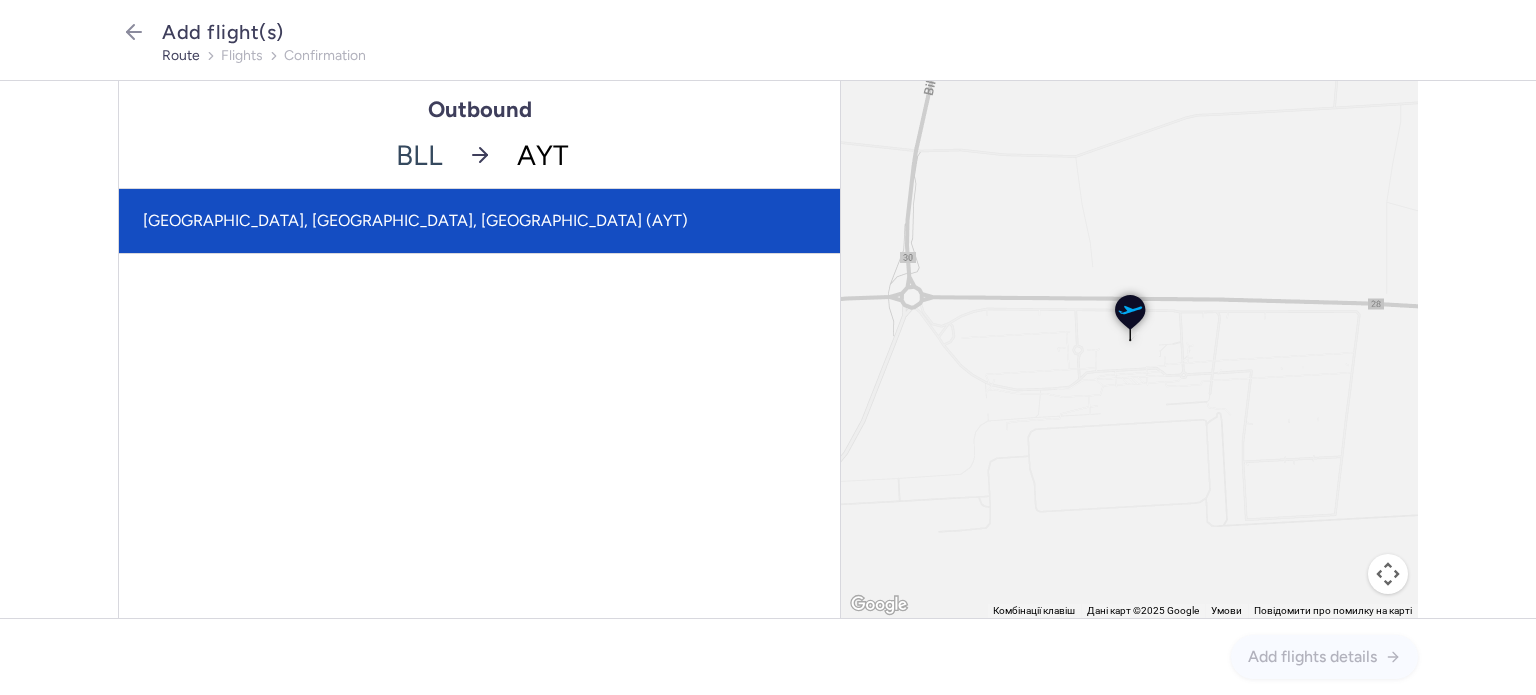 click on "[GEOGRAPHIC_DATA], [GEOGRAPHIC_DATA], [GEOGRAPHIC_DATA] (AYT)" at bounding box center (479, 221) 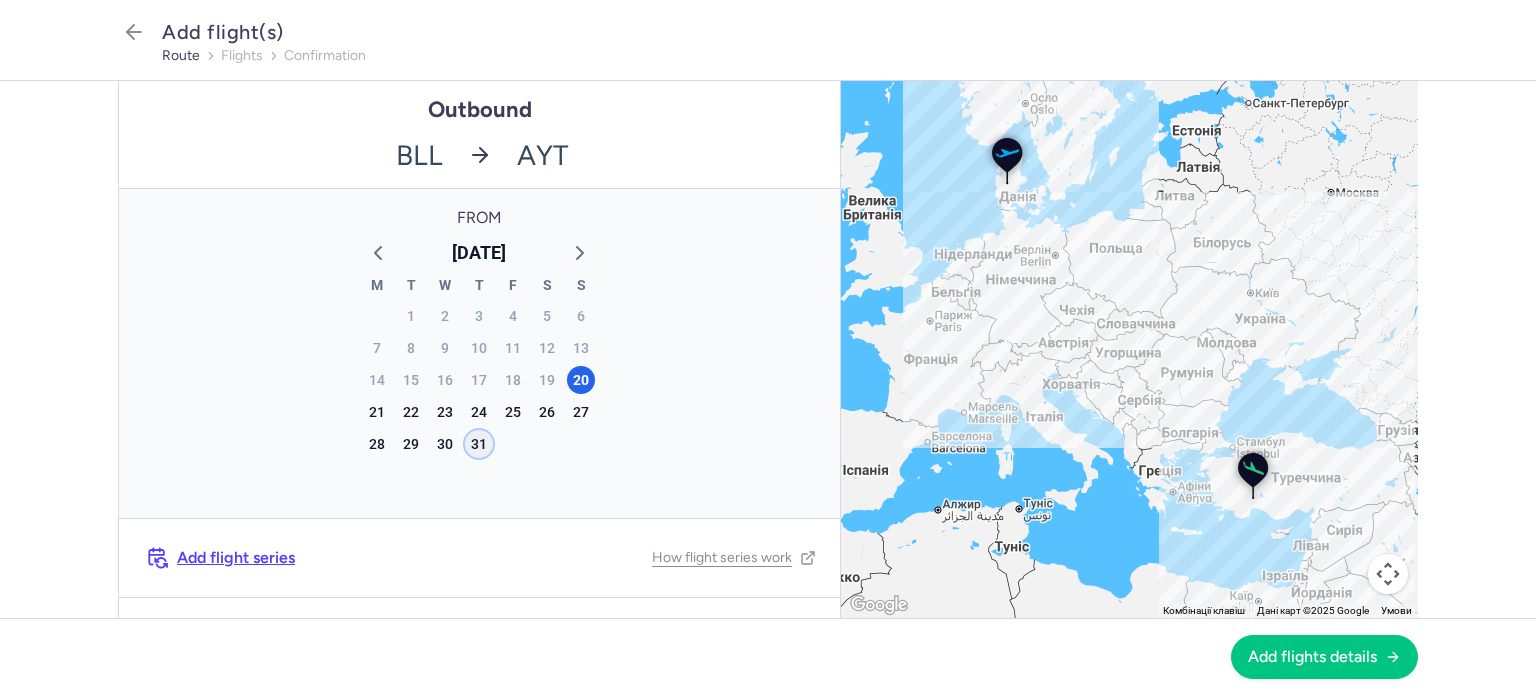 click on "31" 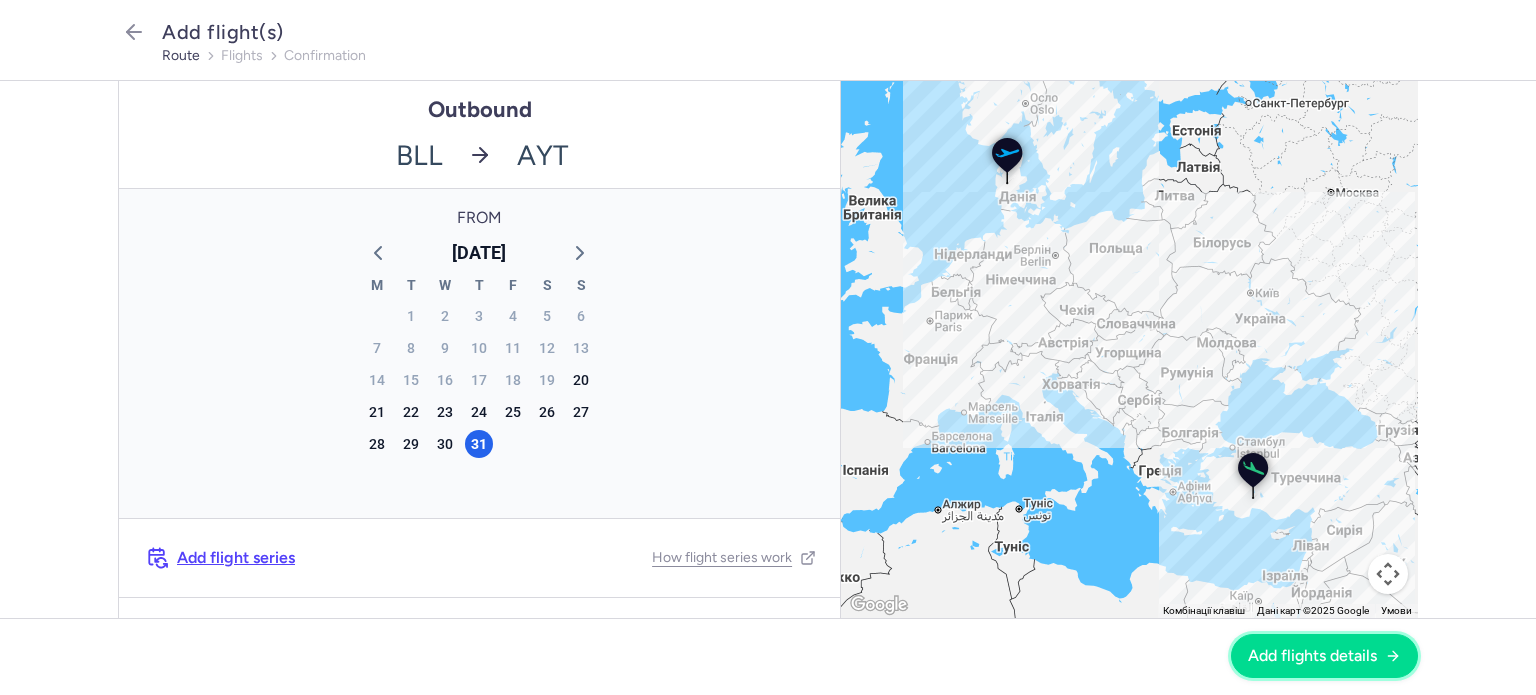 click on "Add flights details" at bounding box center [1324, 656] 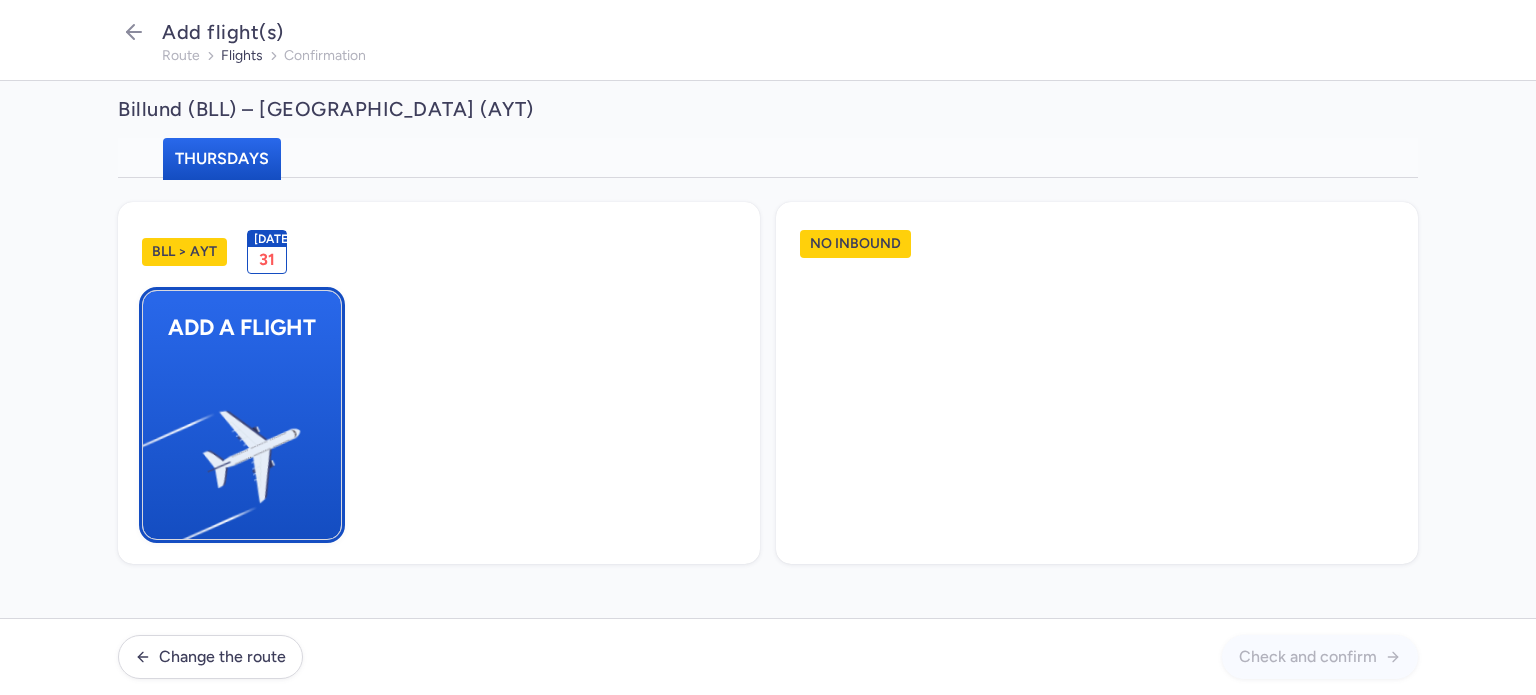 click on "Add a flight" at bounding box center [242, 415] 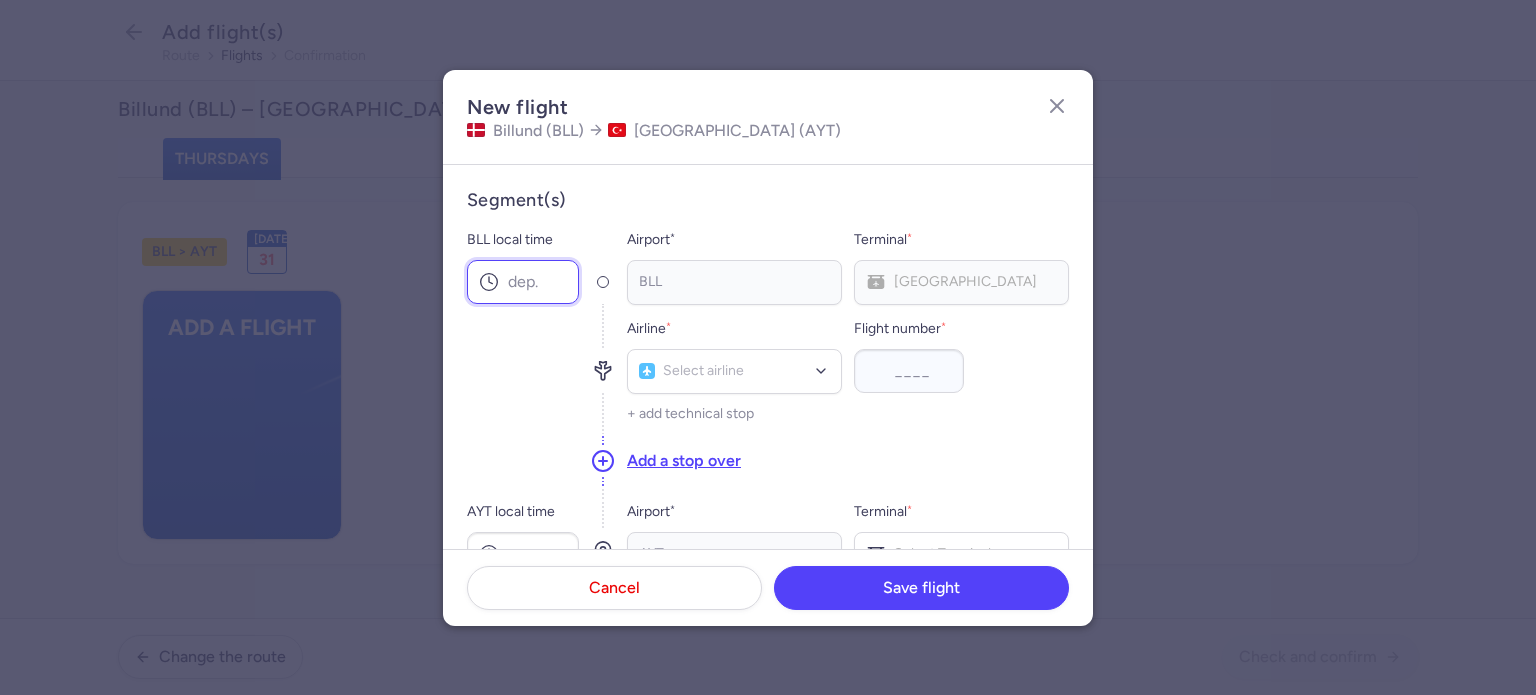 click on "BLL local time" at bounding box center (523, 282) 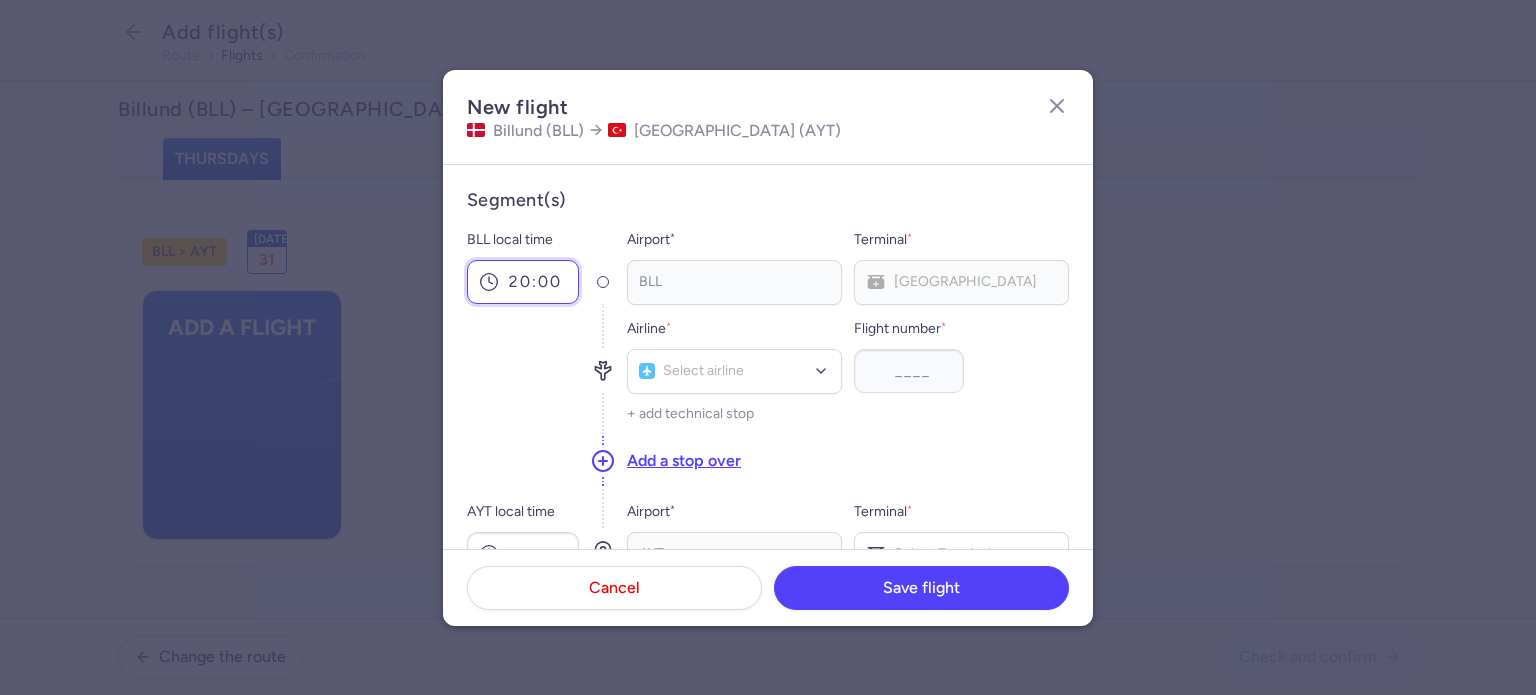 type on "20:00" 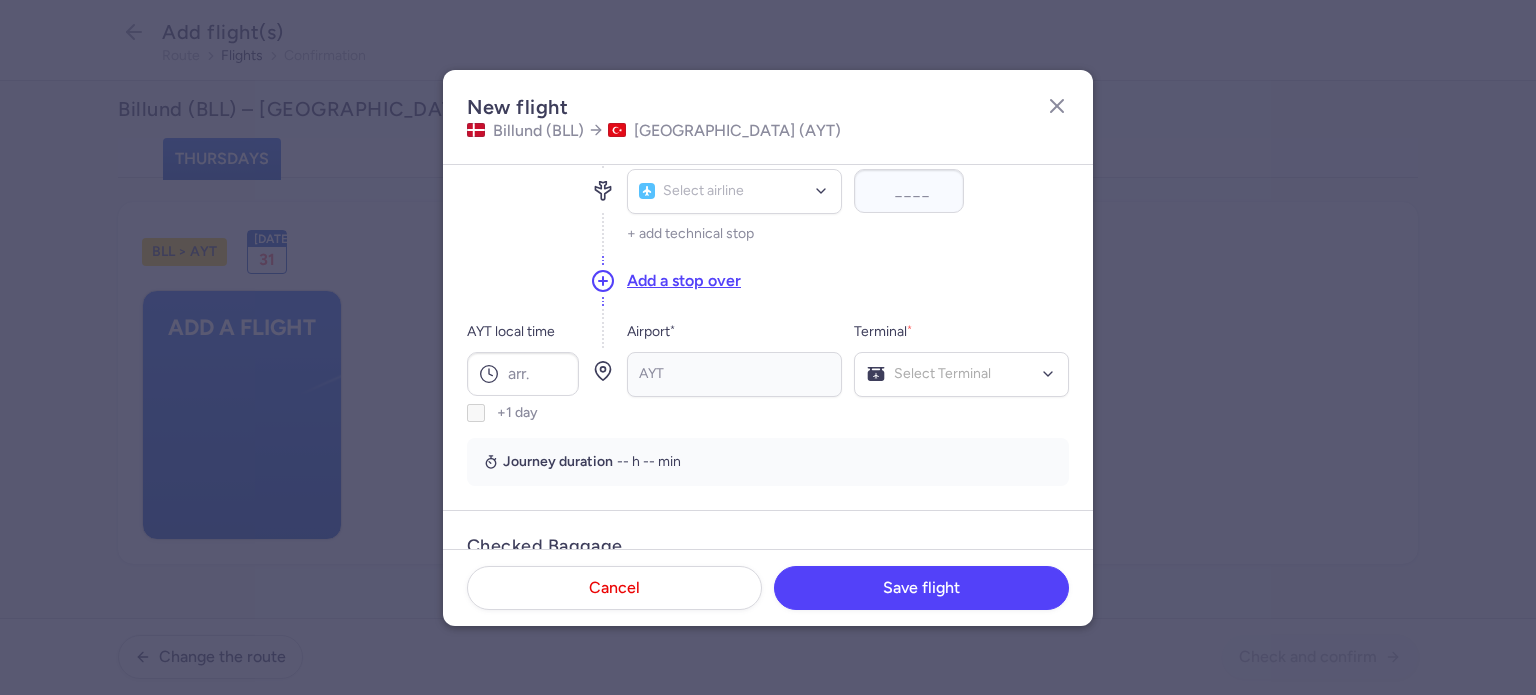 scroll, scrollTop: 188, scrollLeft: 0, axis: vertical 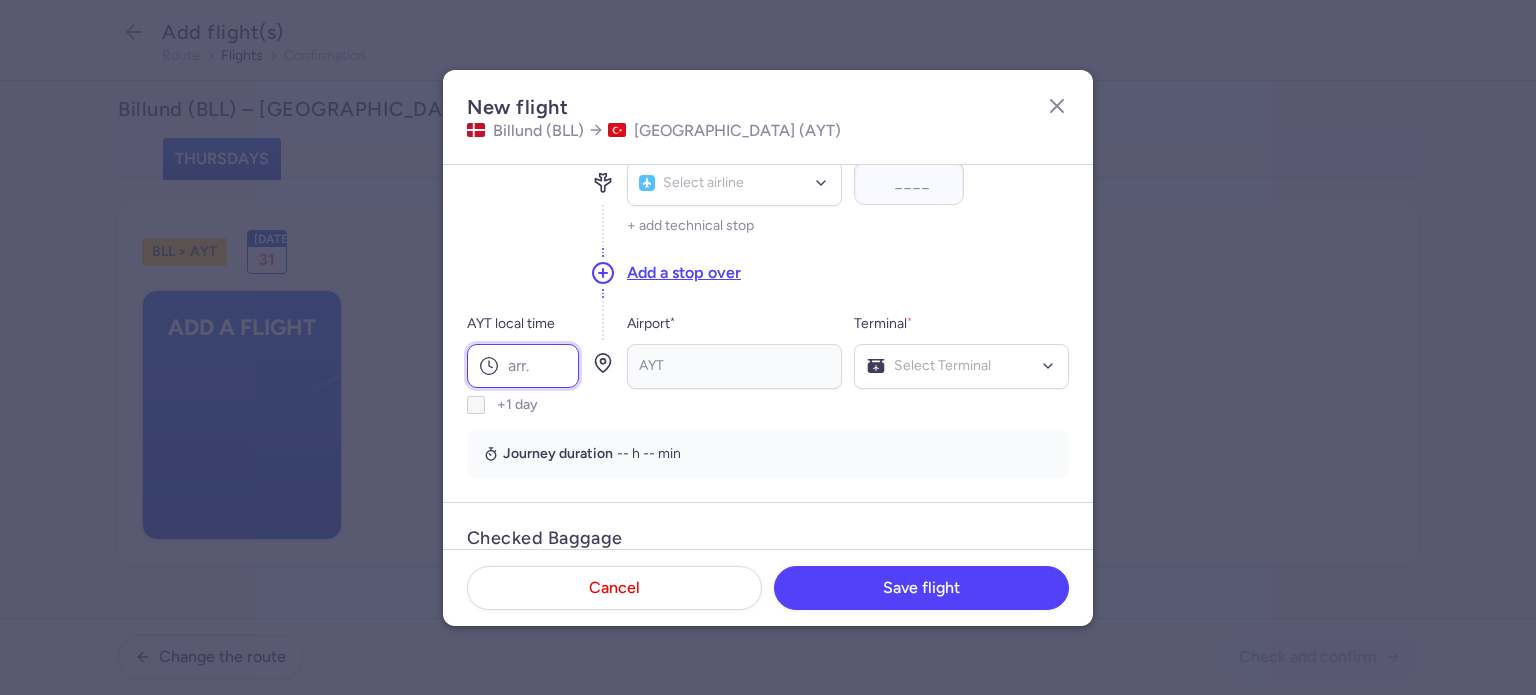 click on "AYT local time" at bounding box center (523, 366) 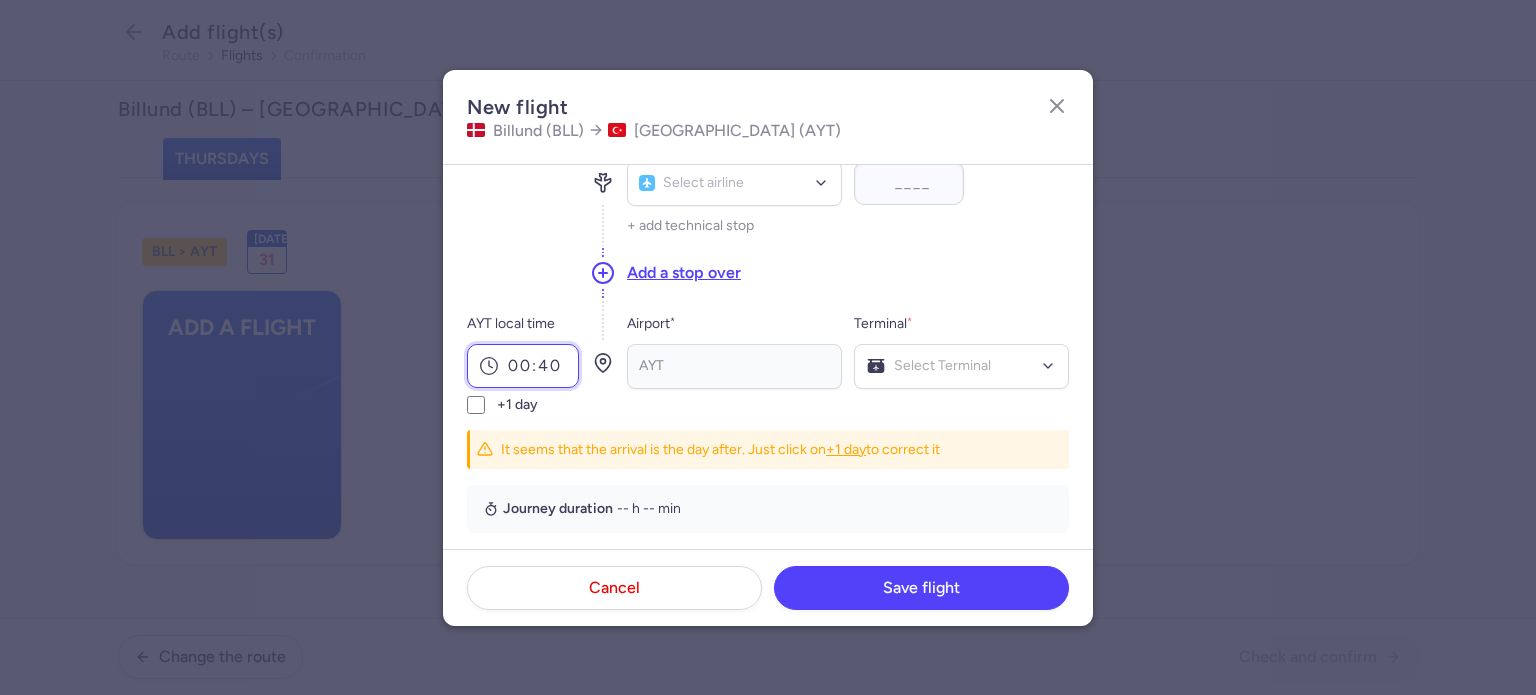 type on "00:40" 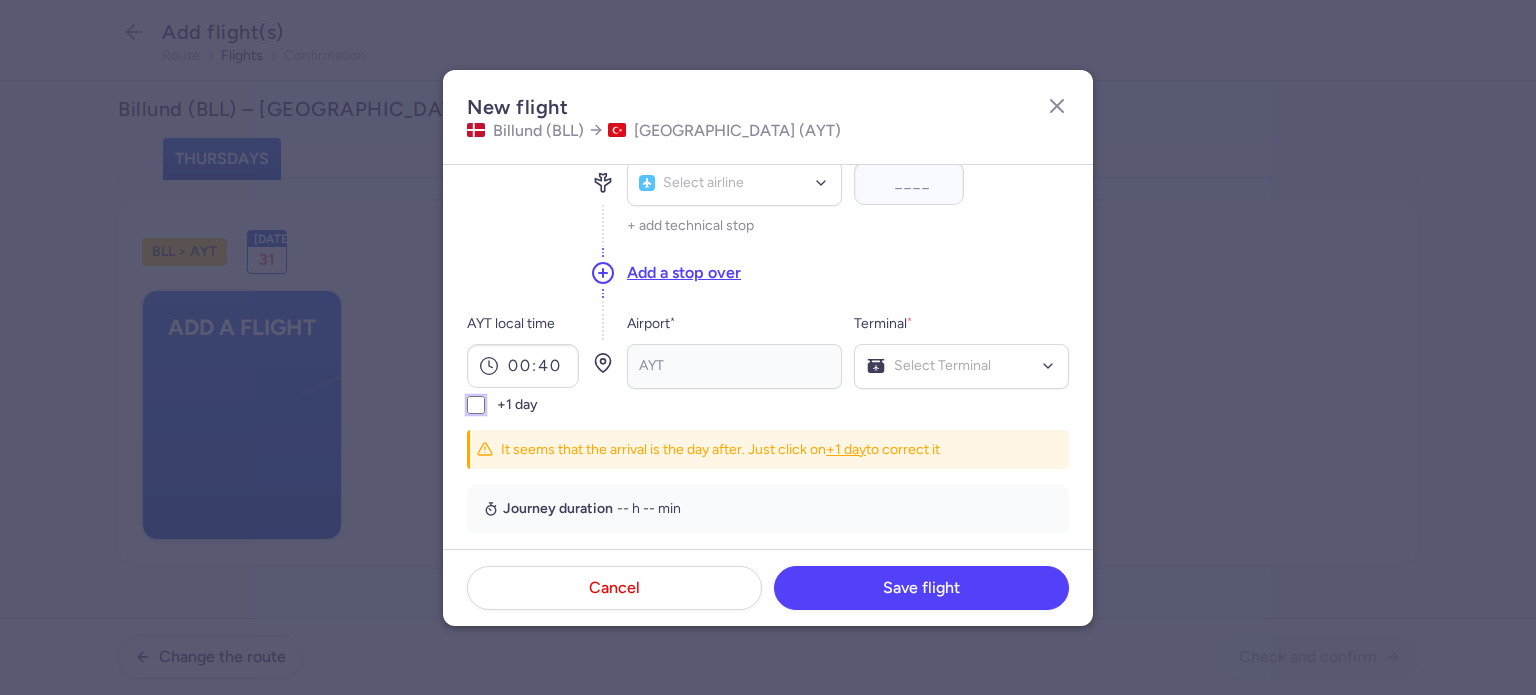 click on "+1 day" at bounding box center (476, 405) 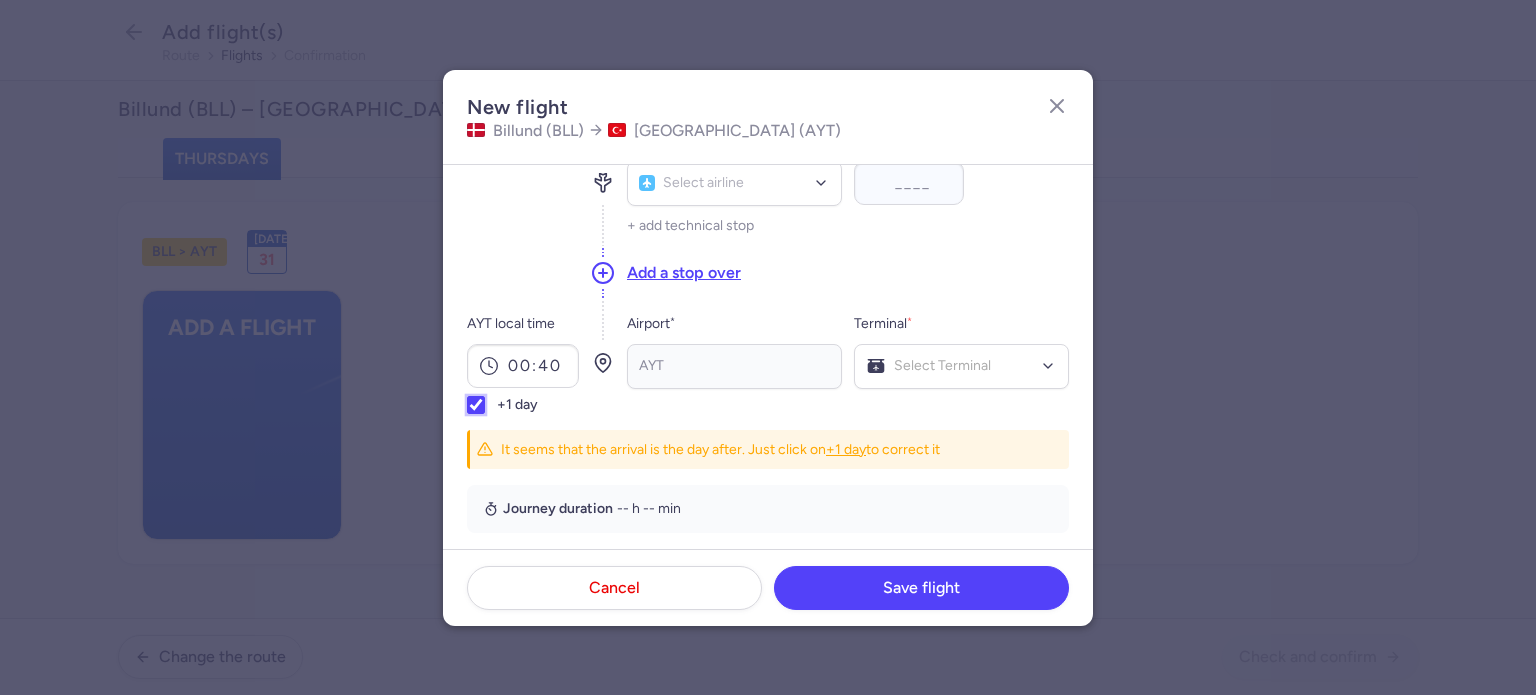 checkbox on "true" 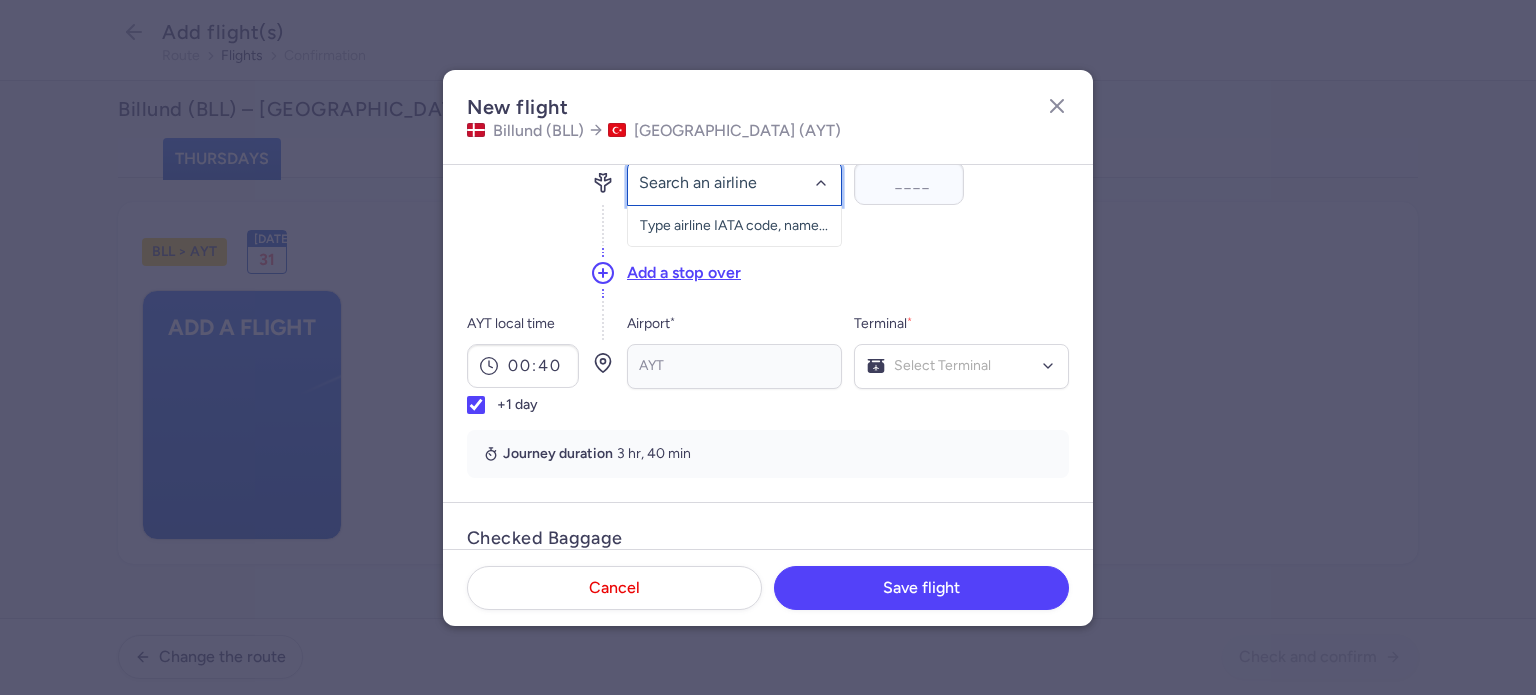 click 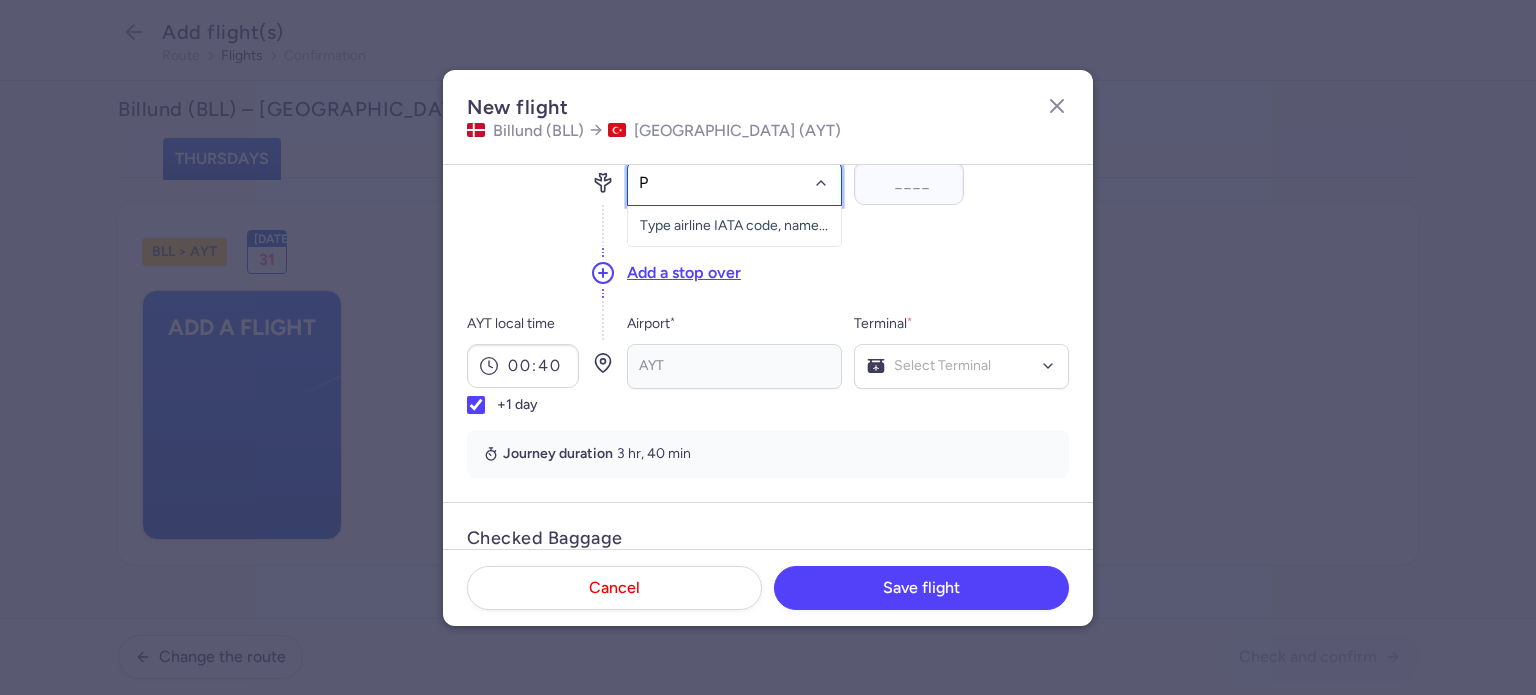 type on "PC" 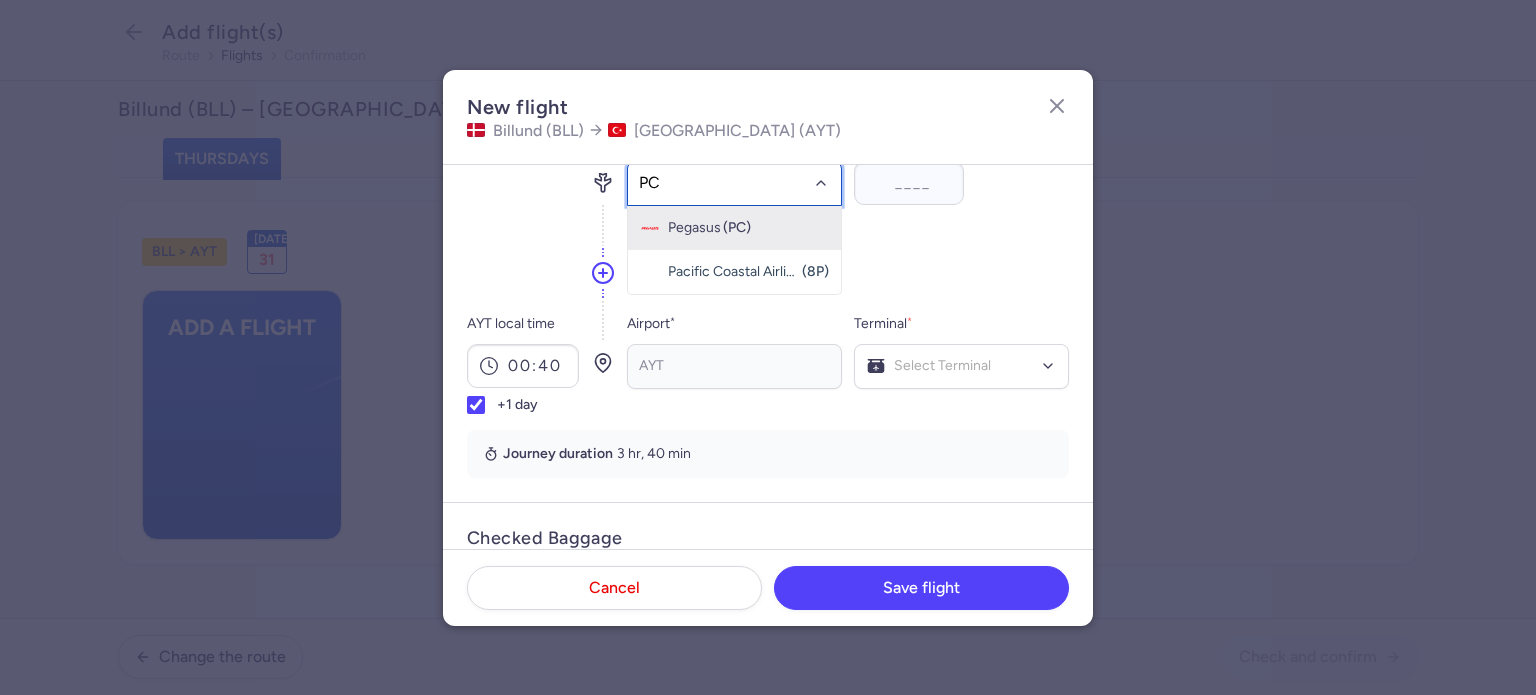 click on "Pegasus (PC)" at bounding box center (734, 228) 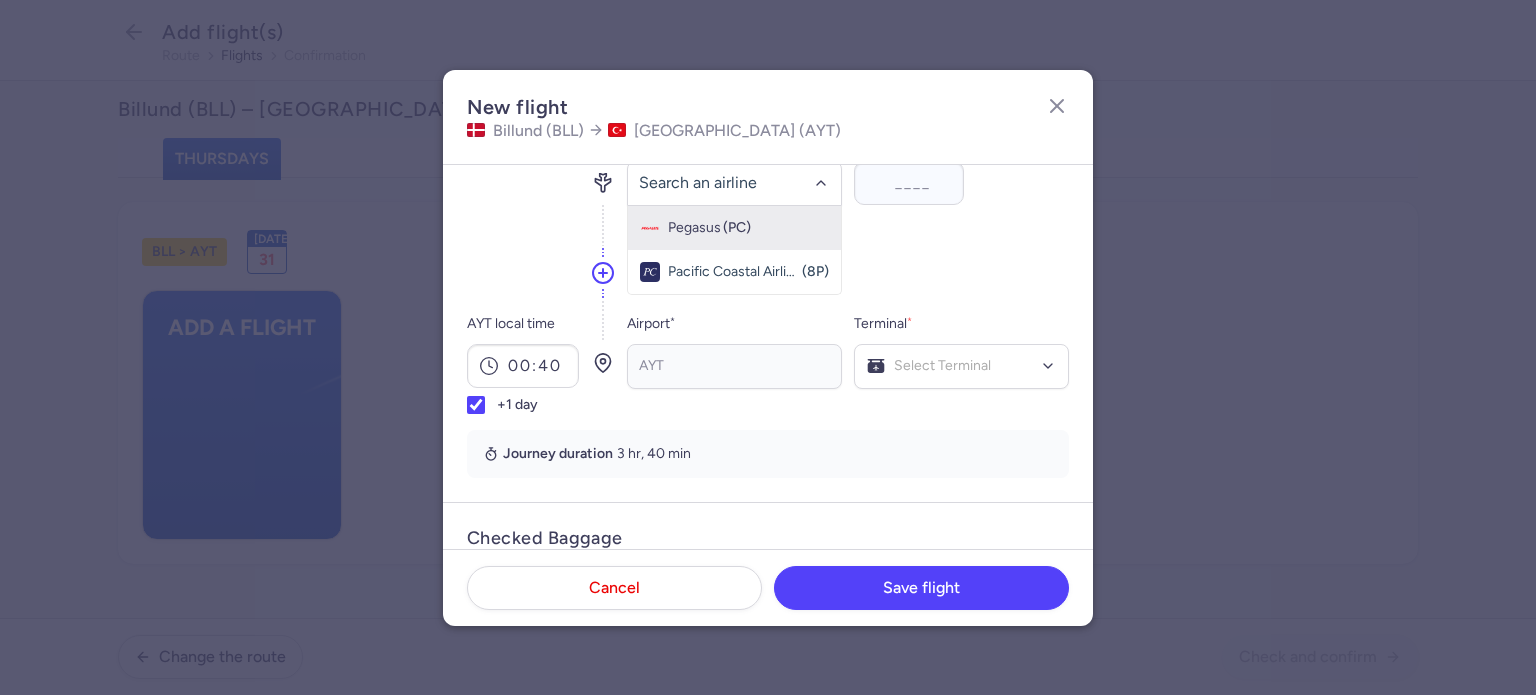scroll, scrollTop: 184, scrollLeft: 0, axis: vertical 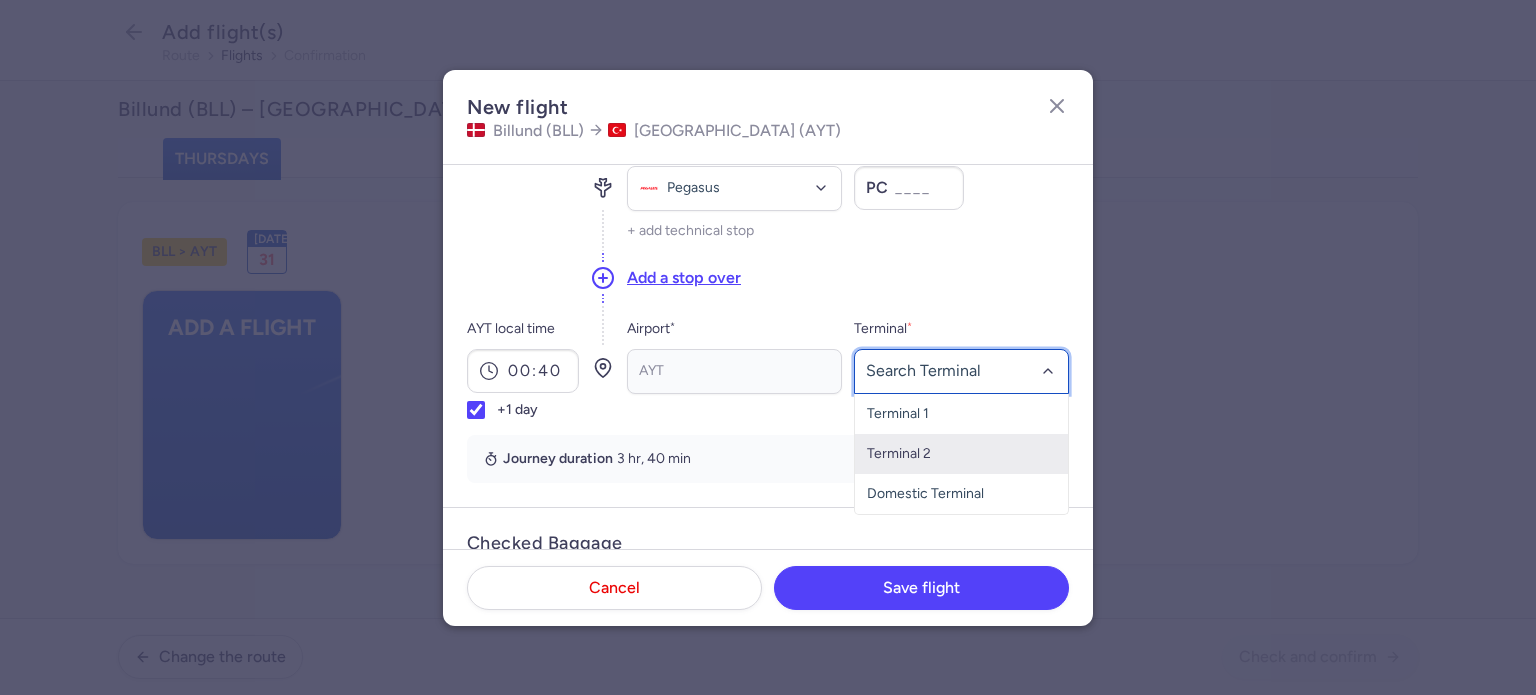 click on "Terminal 2" 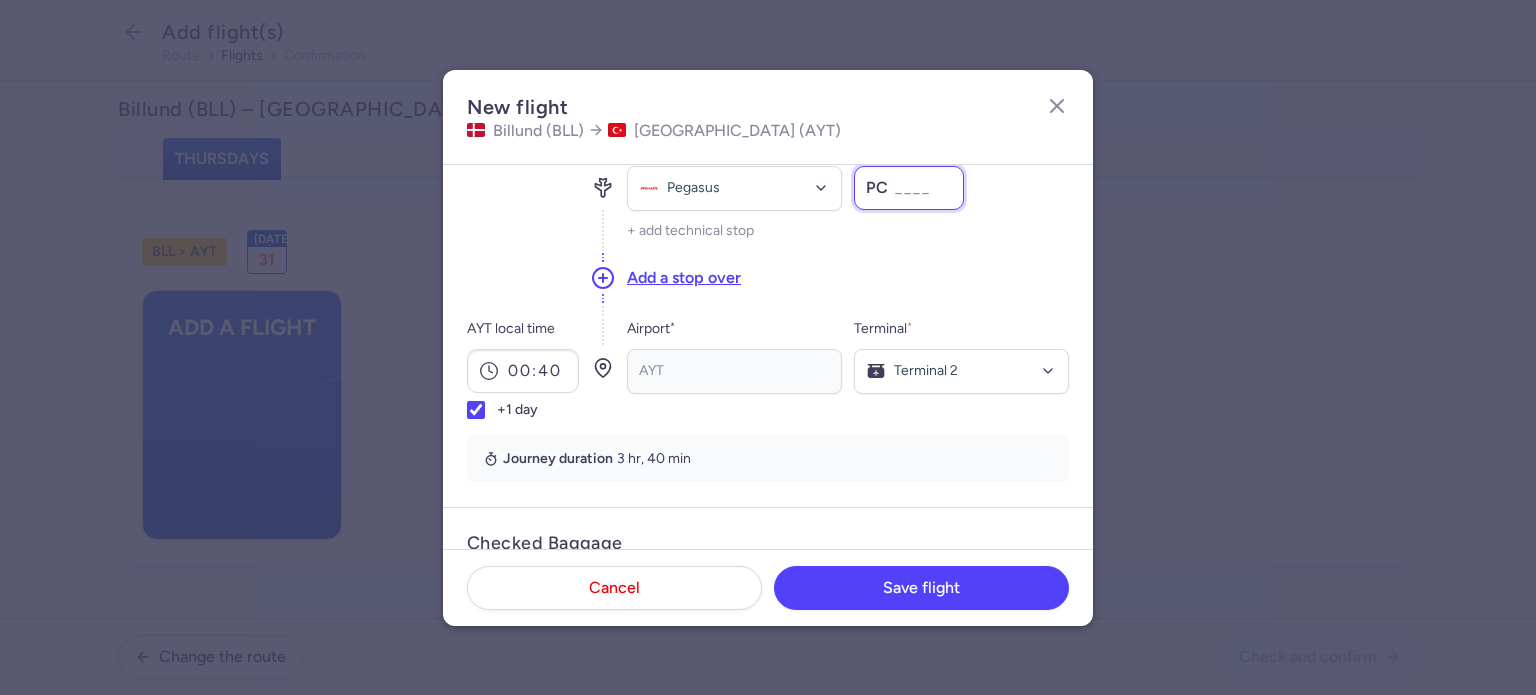click on "Flight number  *" at bounding box center [909, 188] 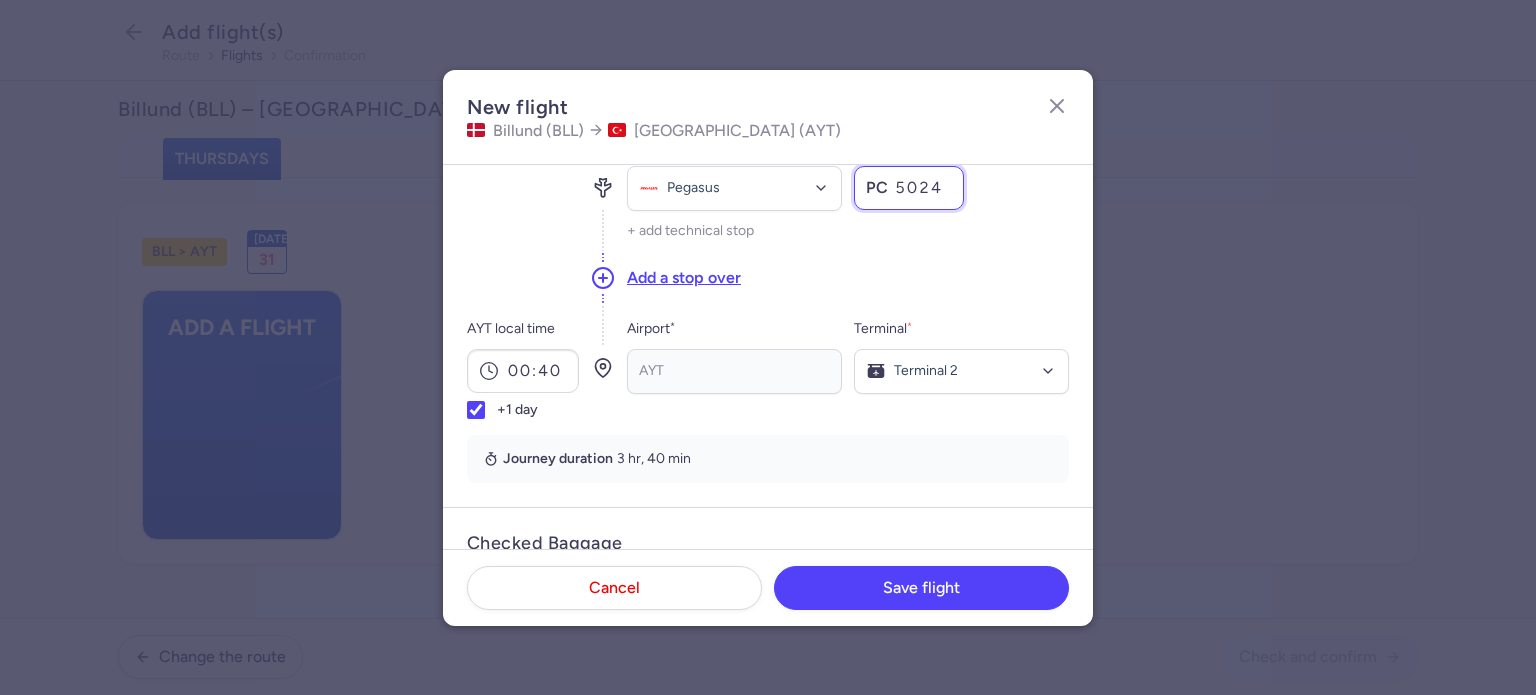 type on "5024" 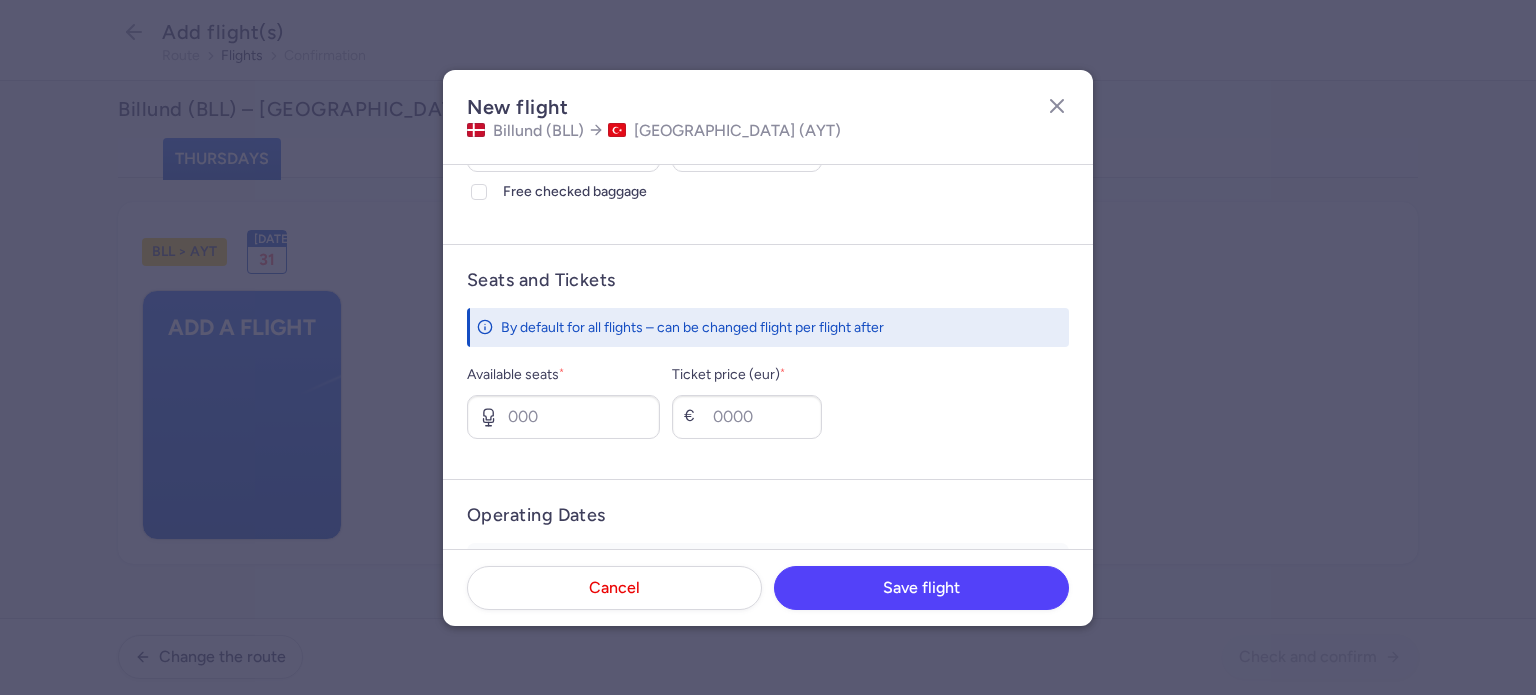 scroll, scrollTop: 339, scrollLeft: 0, axis: vertical 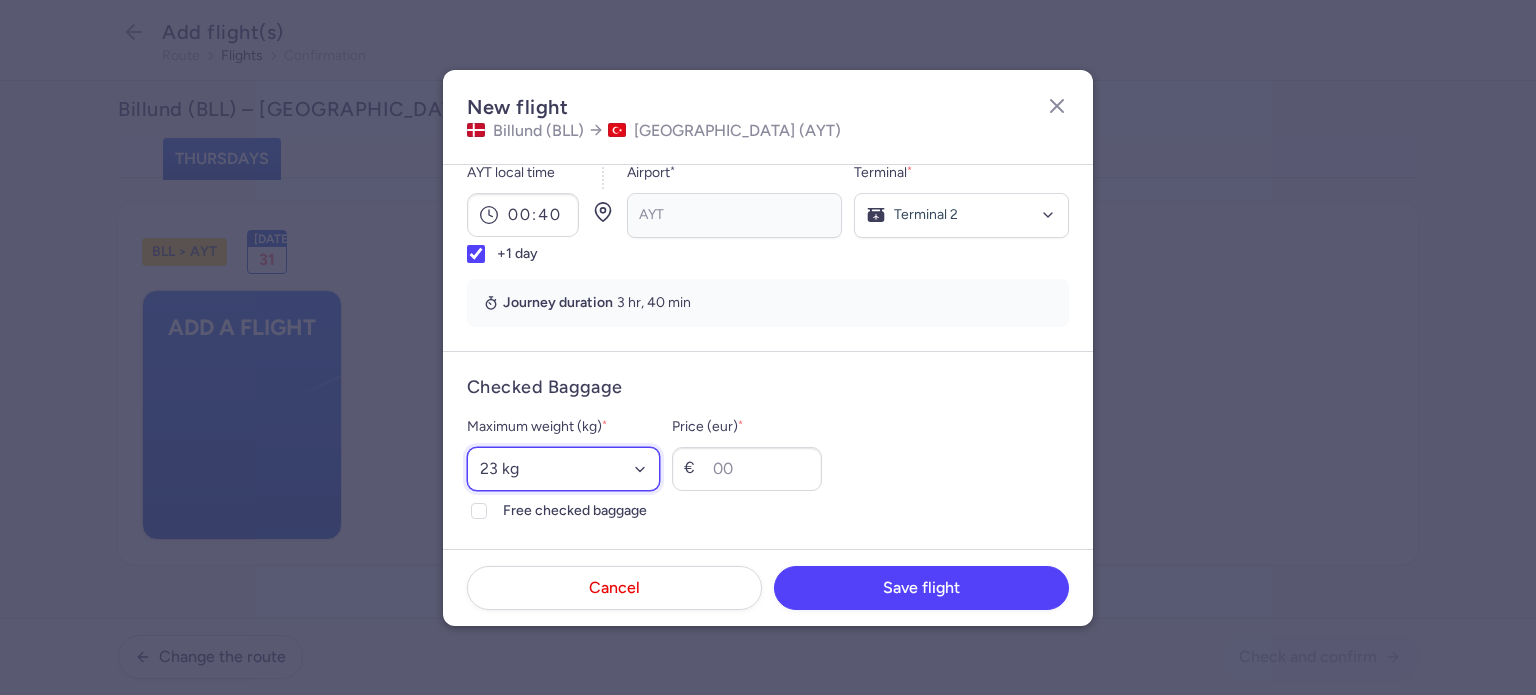 click on "Select an option 15 kg 16 kg 17 kg 18 kg 19 kg 20 kg 21 kg 22 kg 23 kg 24 kg 25 kg 26 kg 27 kg 28 kg 29 kg 30 kg 31 kg 32 kg 33 kg 34 kg 35 kg" at bounding box center (563, 469) 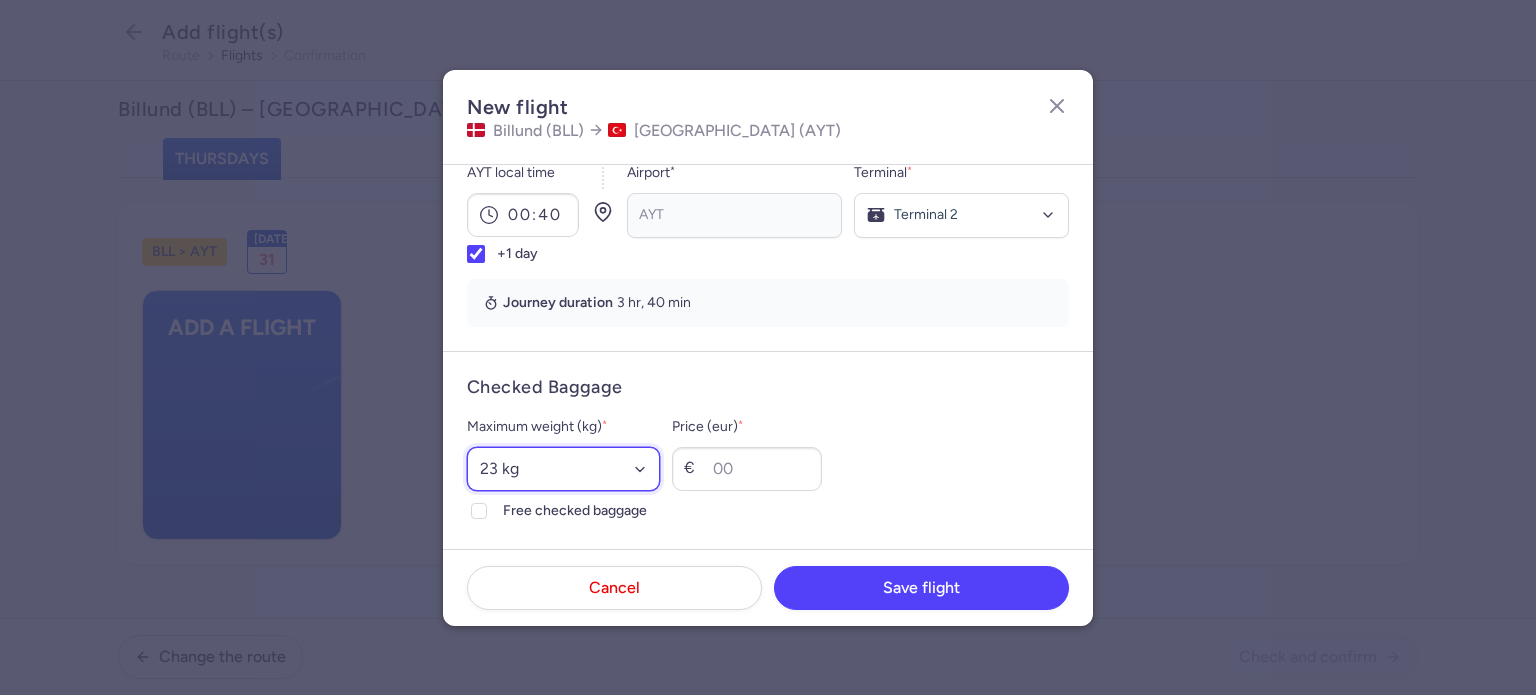 select on "20" 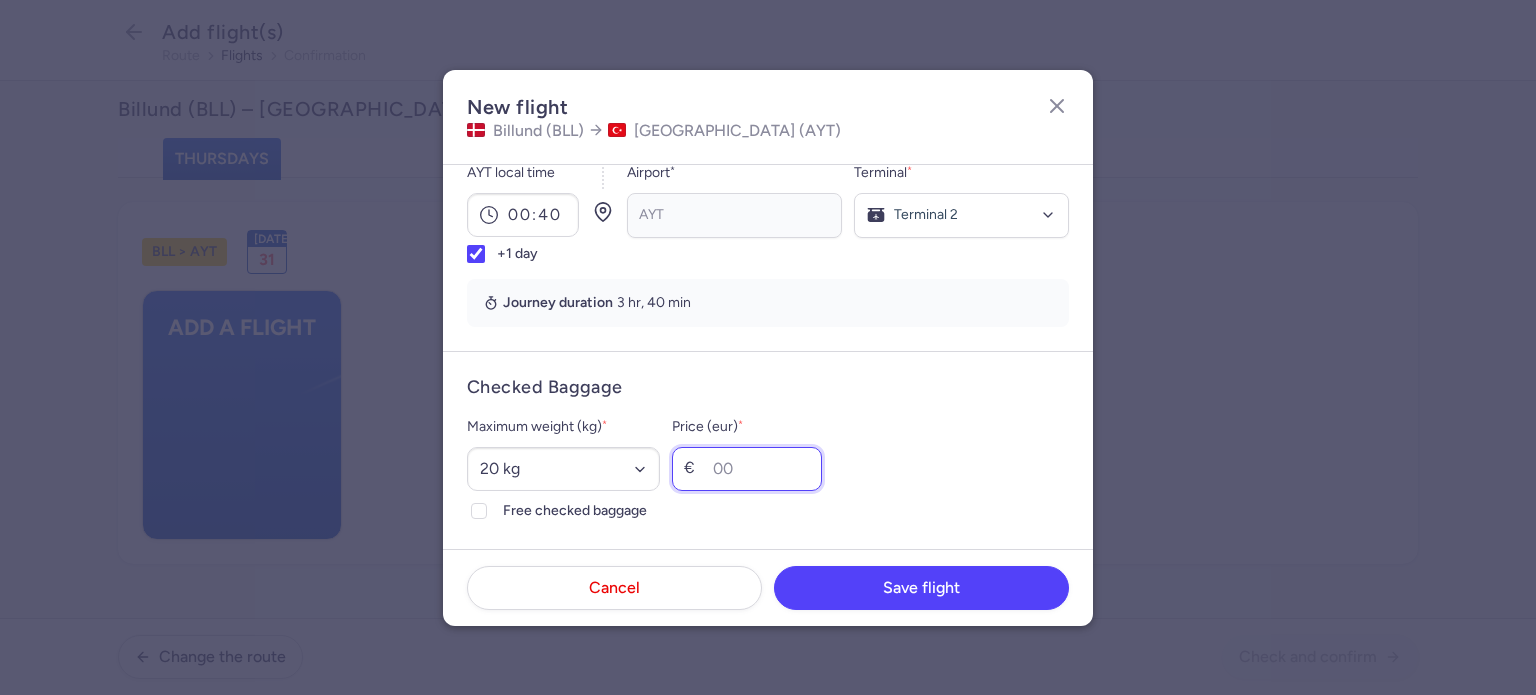 click on "Price (eur)  *" at bounding box center (747, 469) 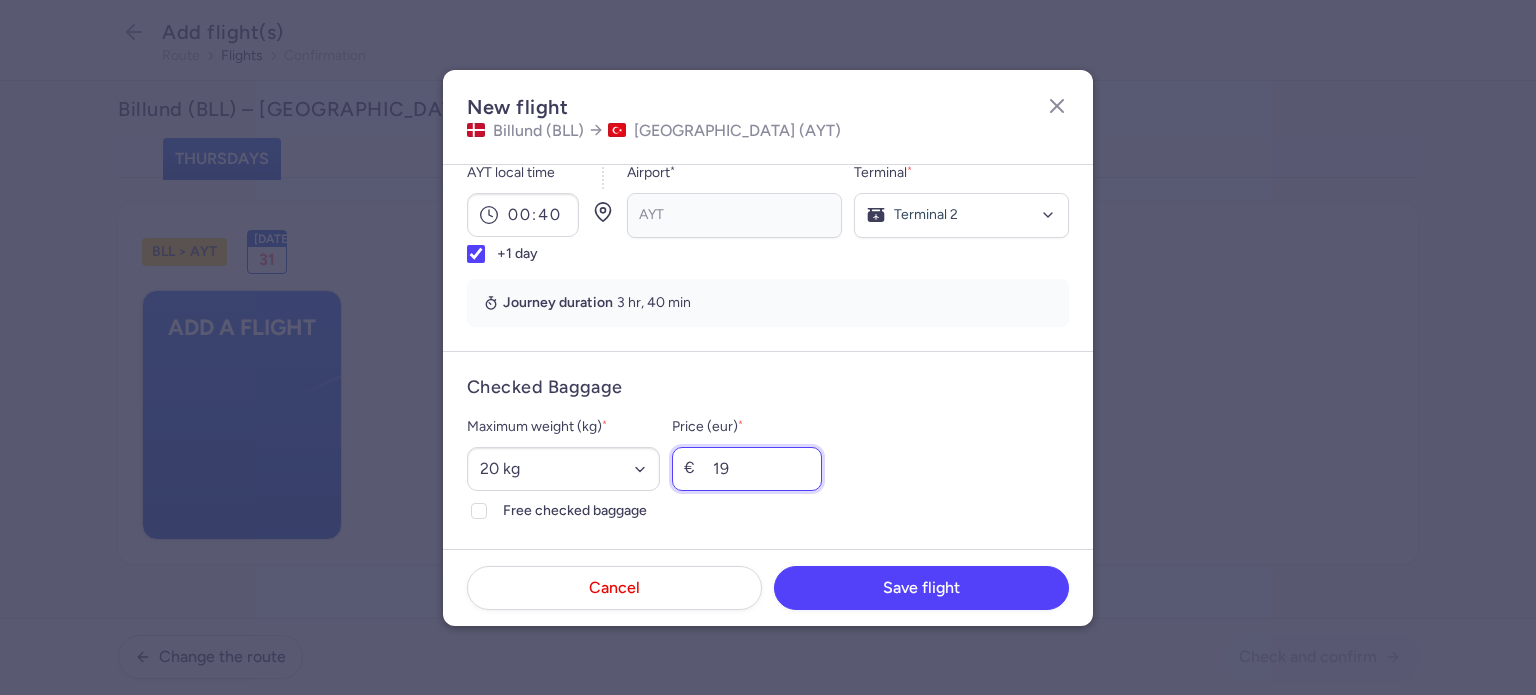 type on "19" 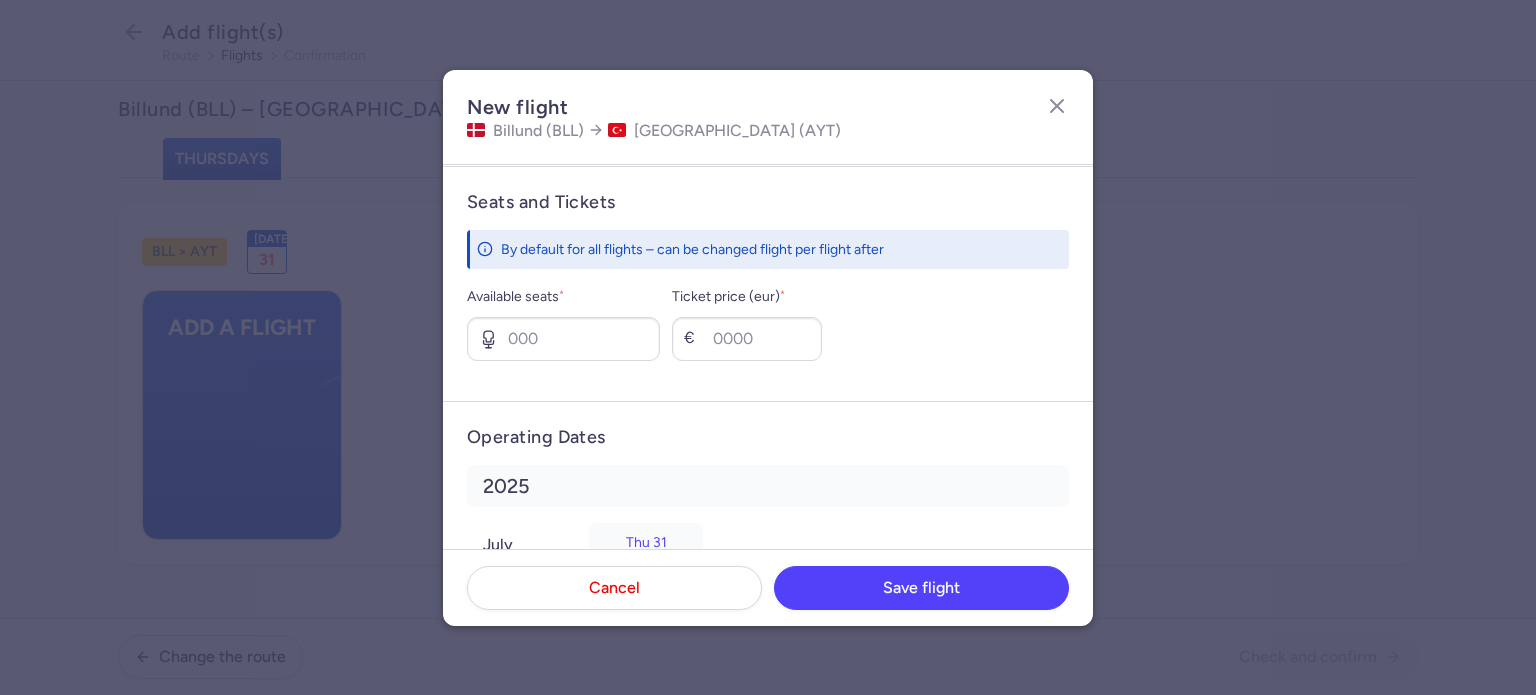 scroll, scrollTop: 745, scrollLeft: 0, axis: vertical 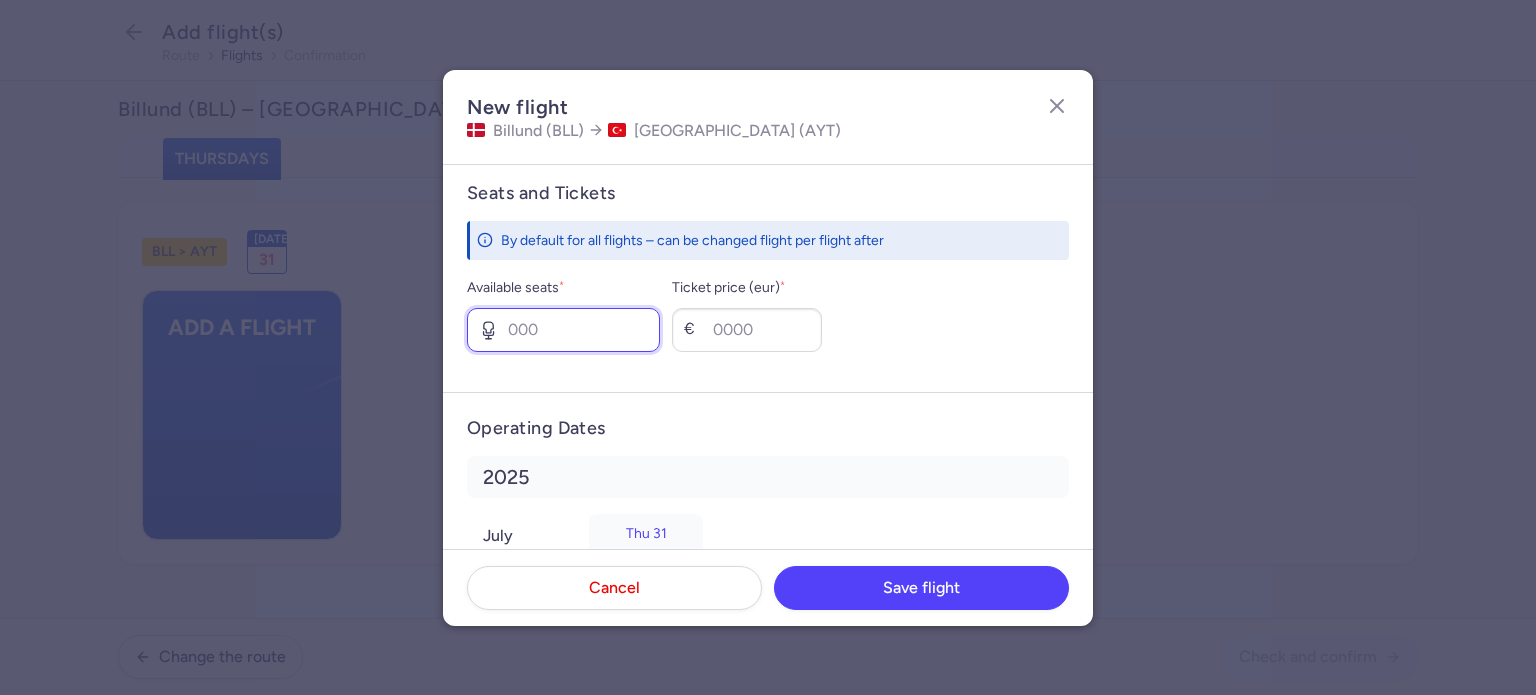click on "Available seats  *" at bounding box center (563, 330) 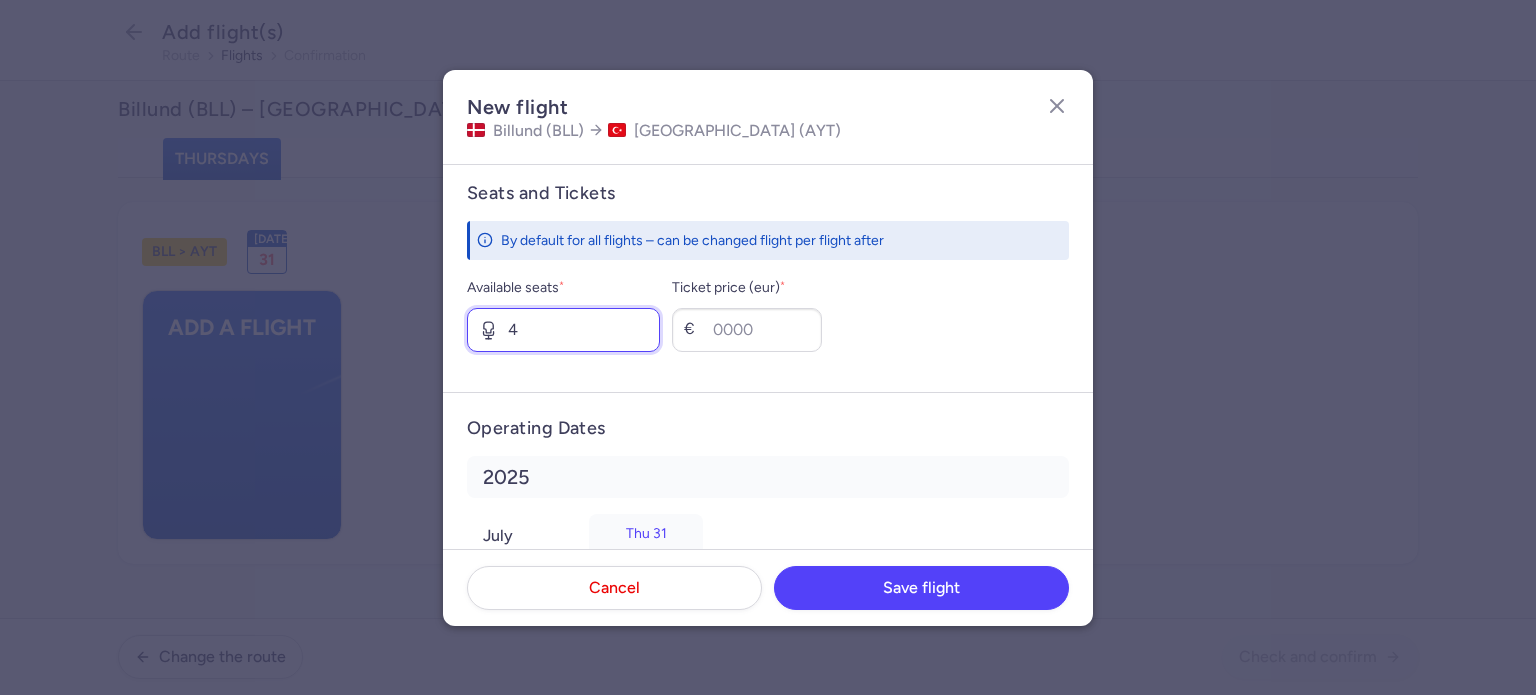 type on "4" 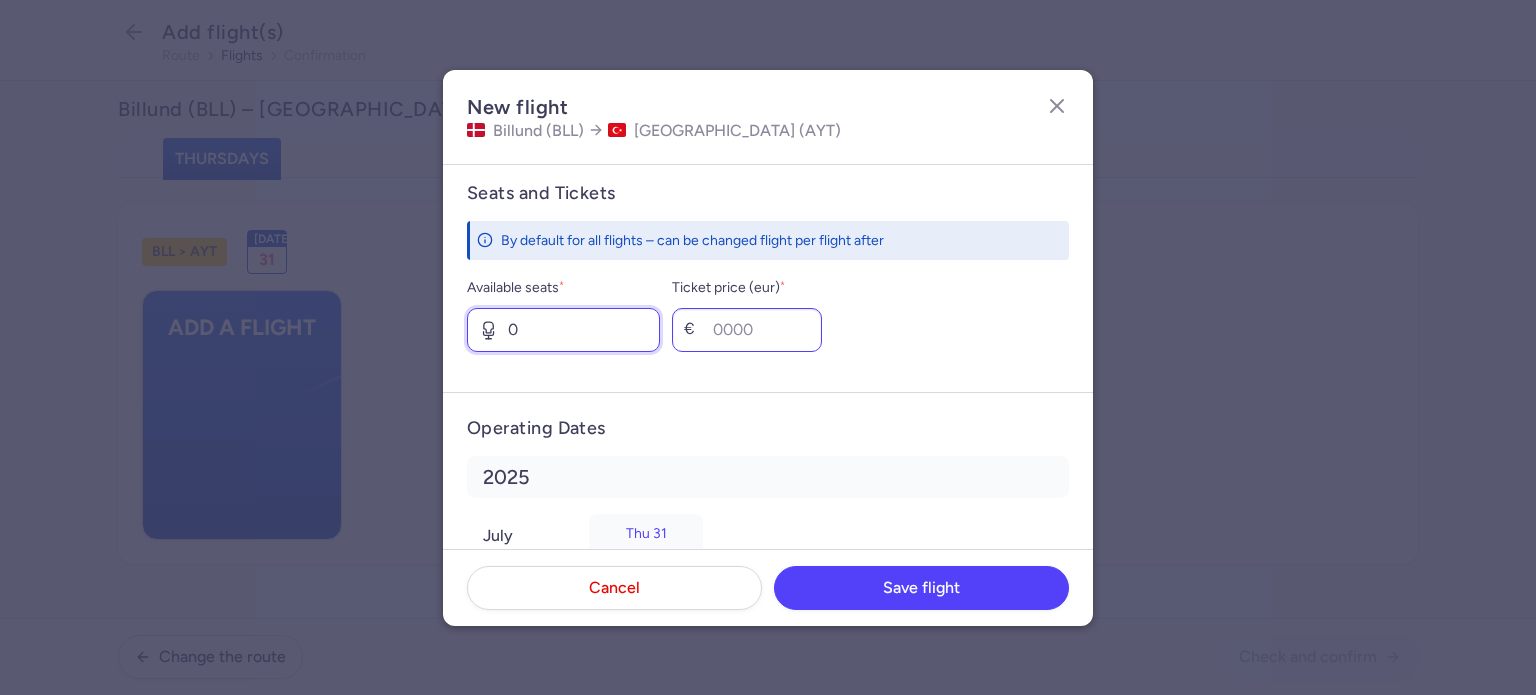 type on "0" 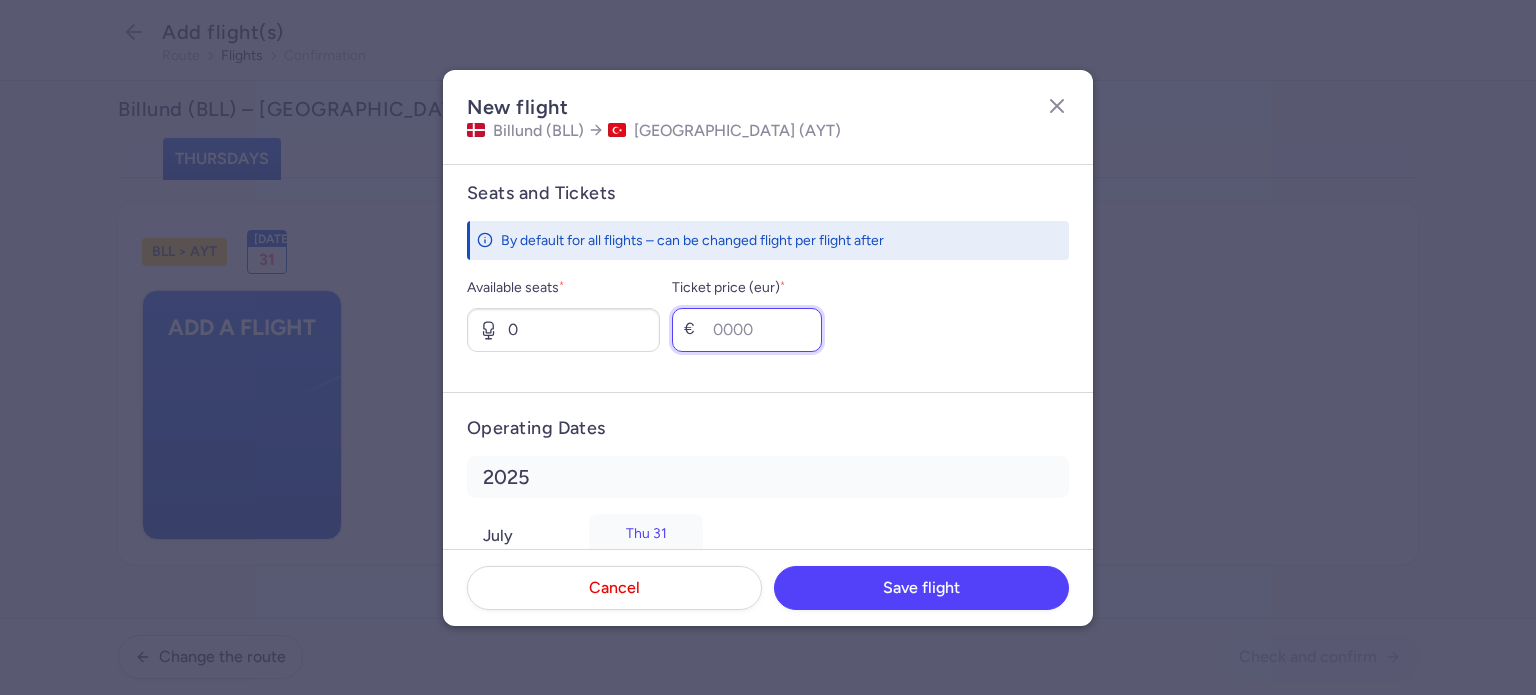 click on "Ticket price (eur)  *" at bounding box center [747, 330] 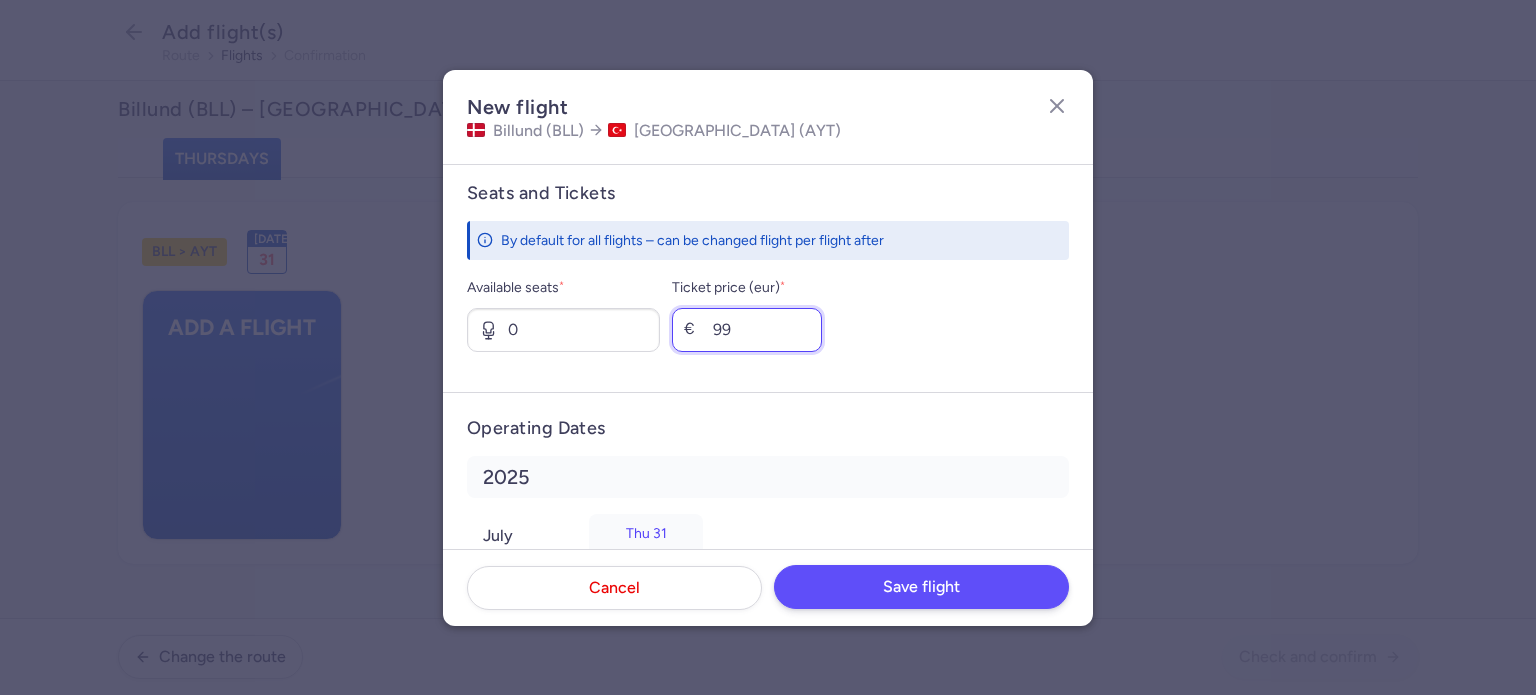 type on "99" 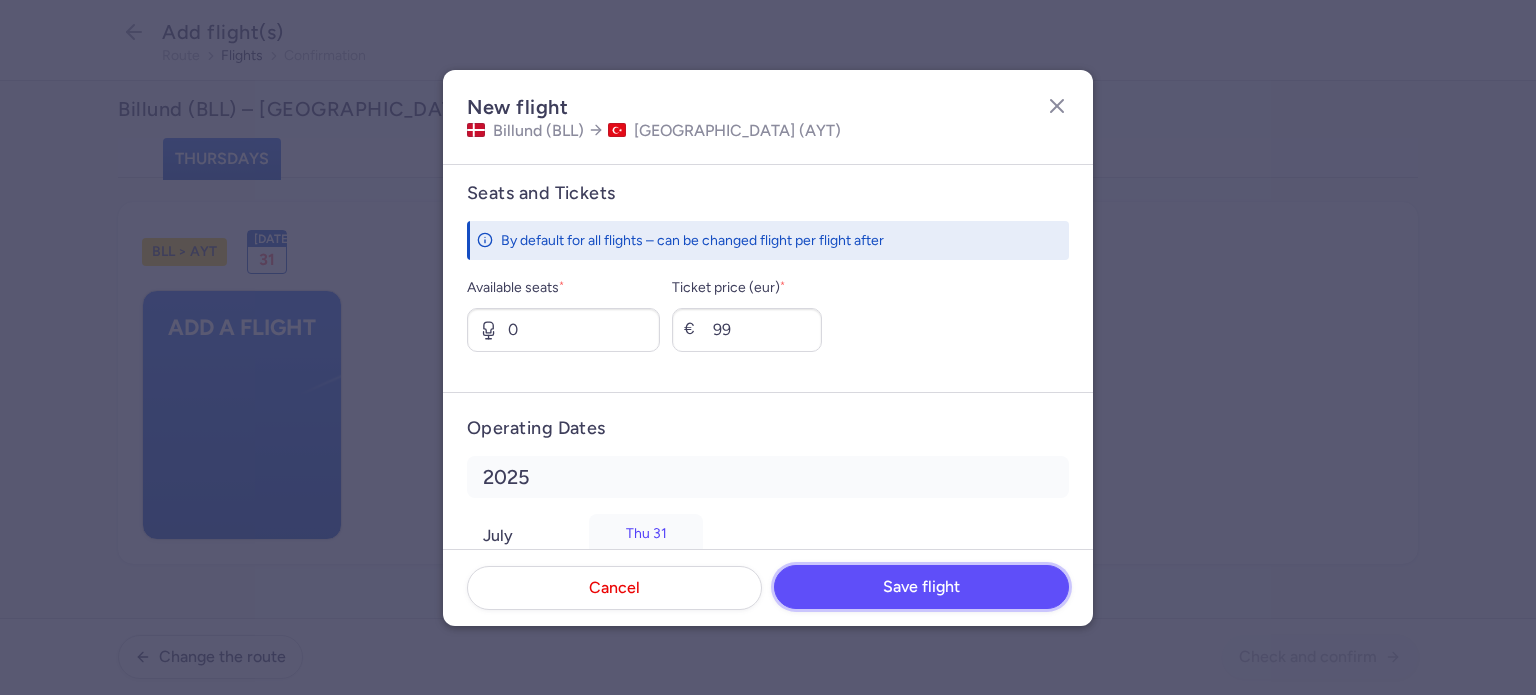 click on "Save flight" at bounding box center [921, 587] 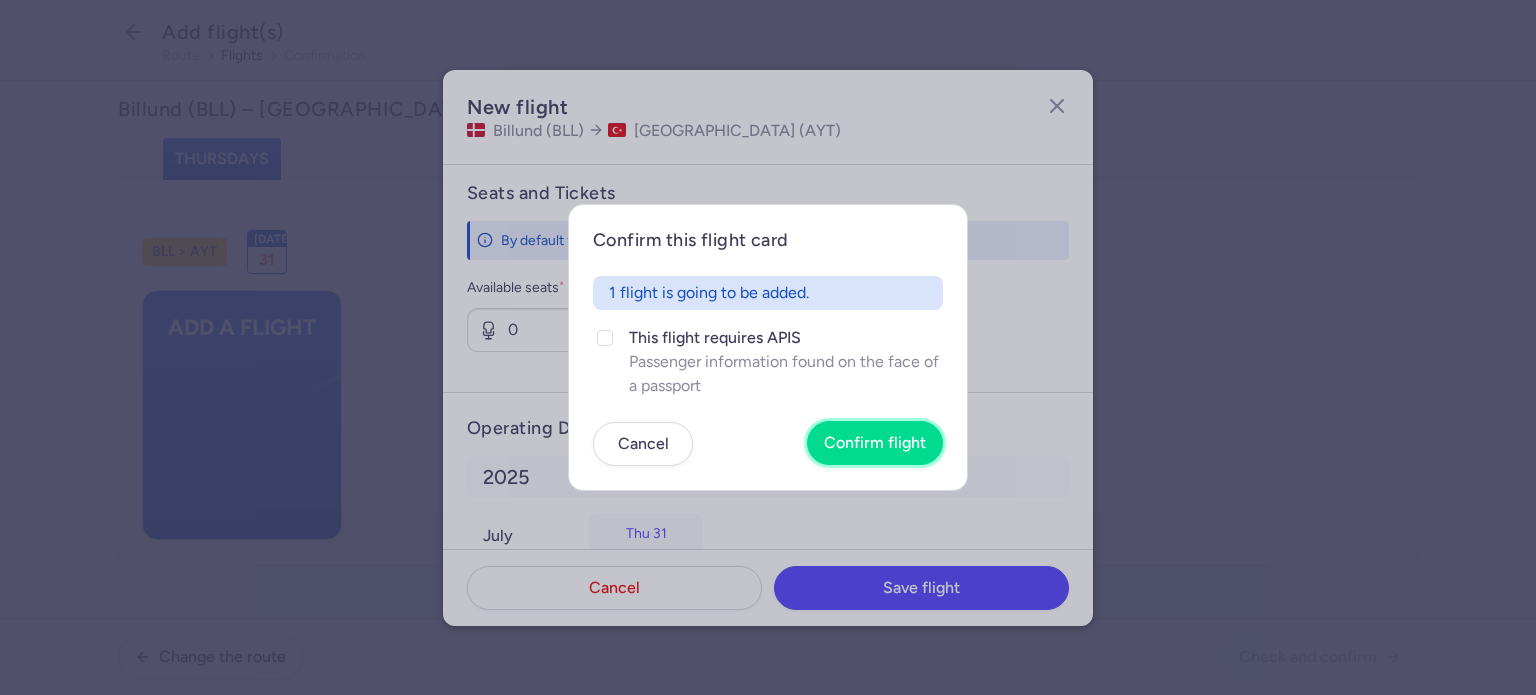 click on "Confirm flight" at bounding box center [875, 443] 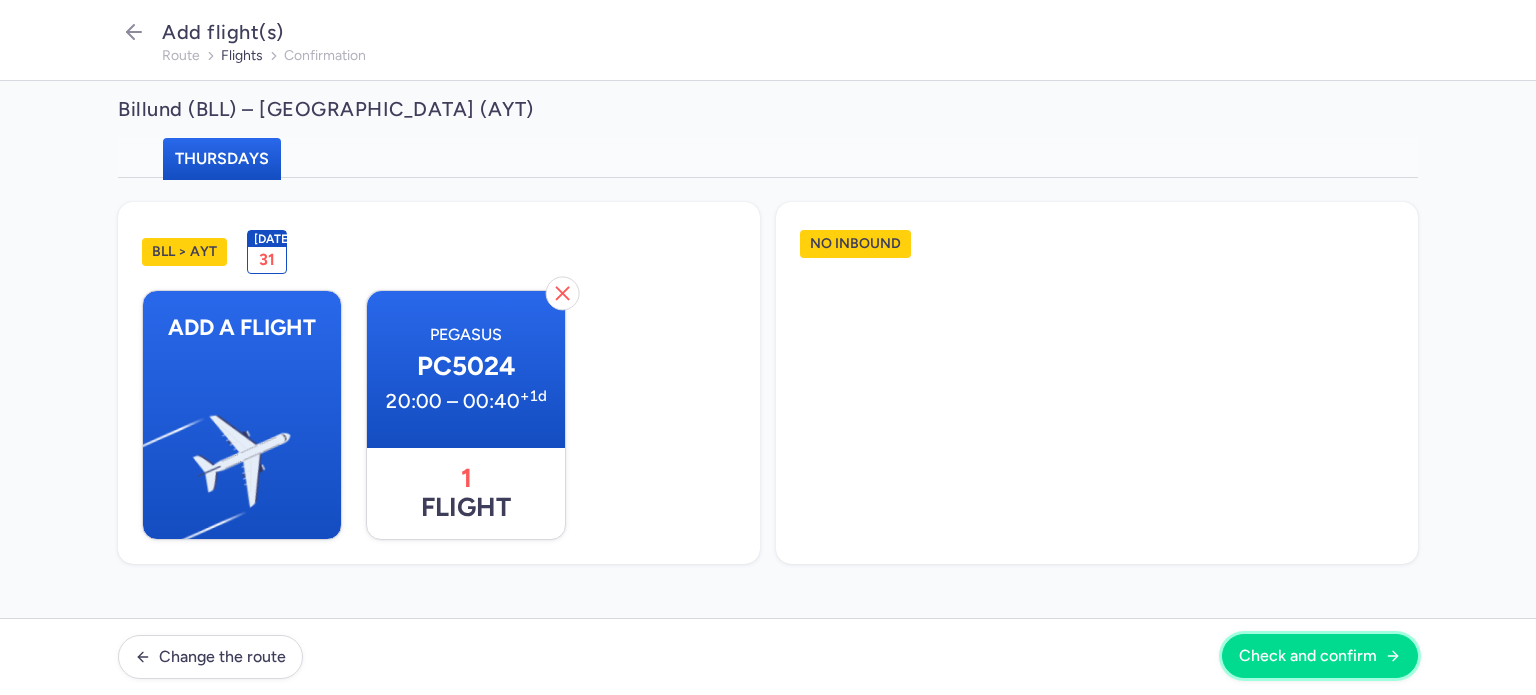 click on "Check and confirm" at bounding box center (1308, 656) 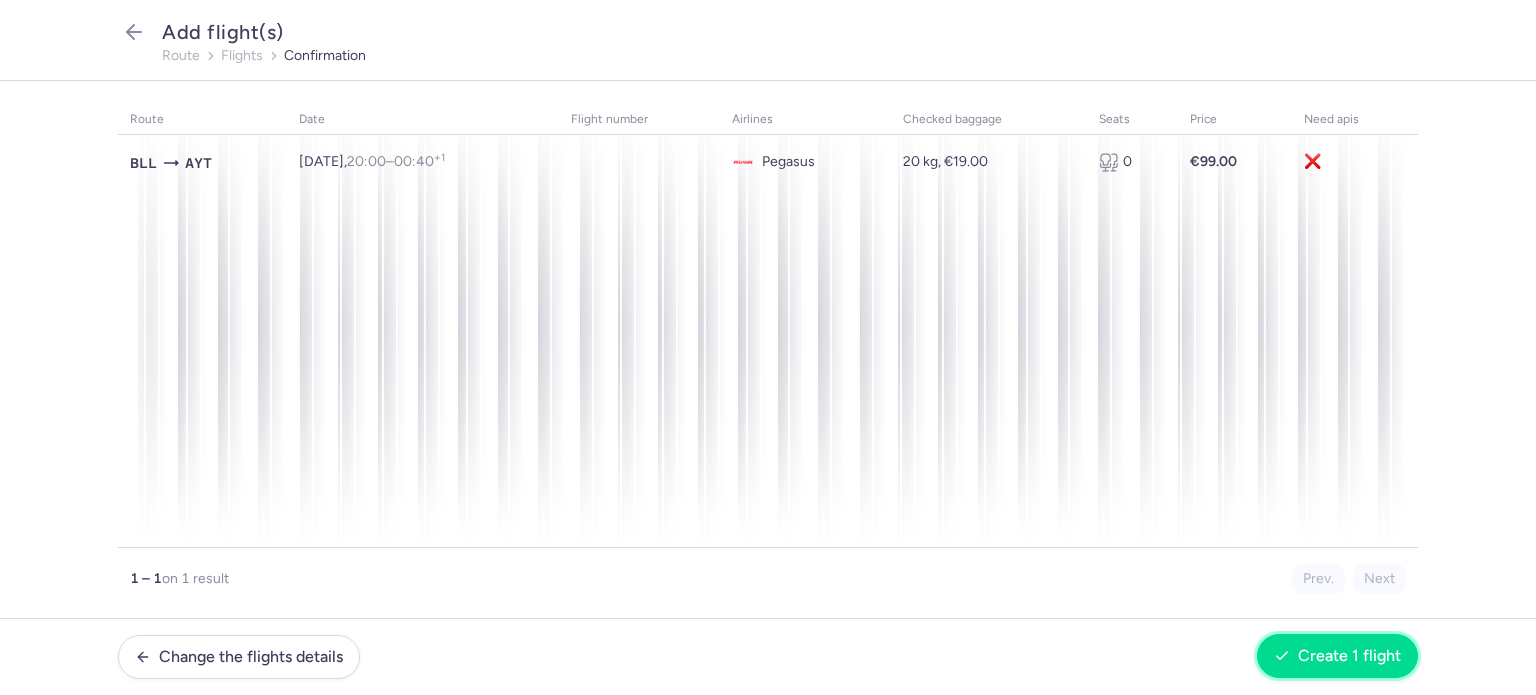 click on "Create 1 flight" at bounding box center (1337, 656) 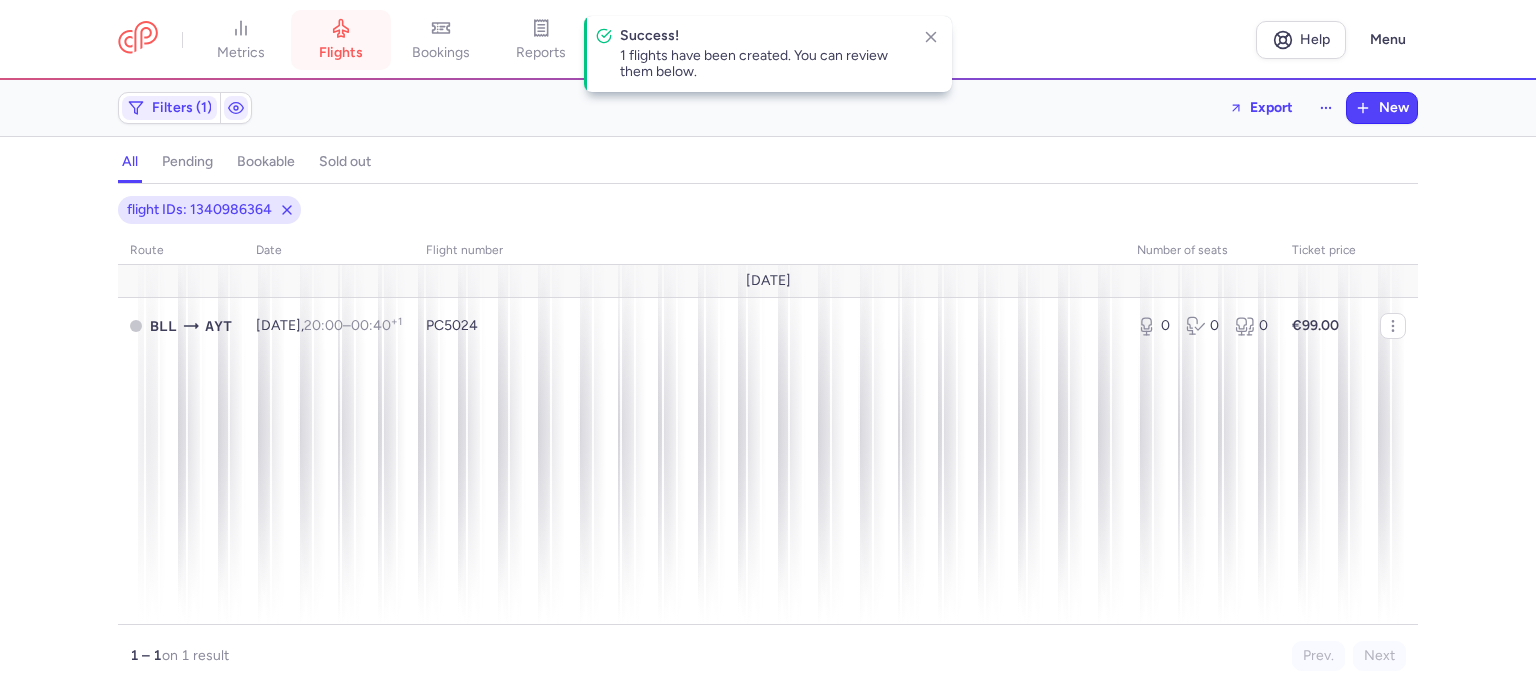 click on "flights" at bounding box center (341, 40) 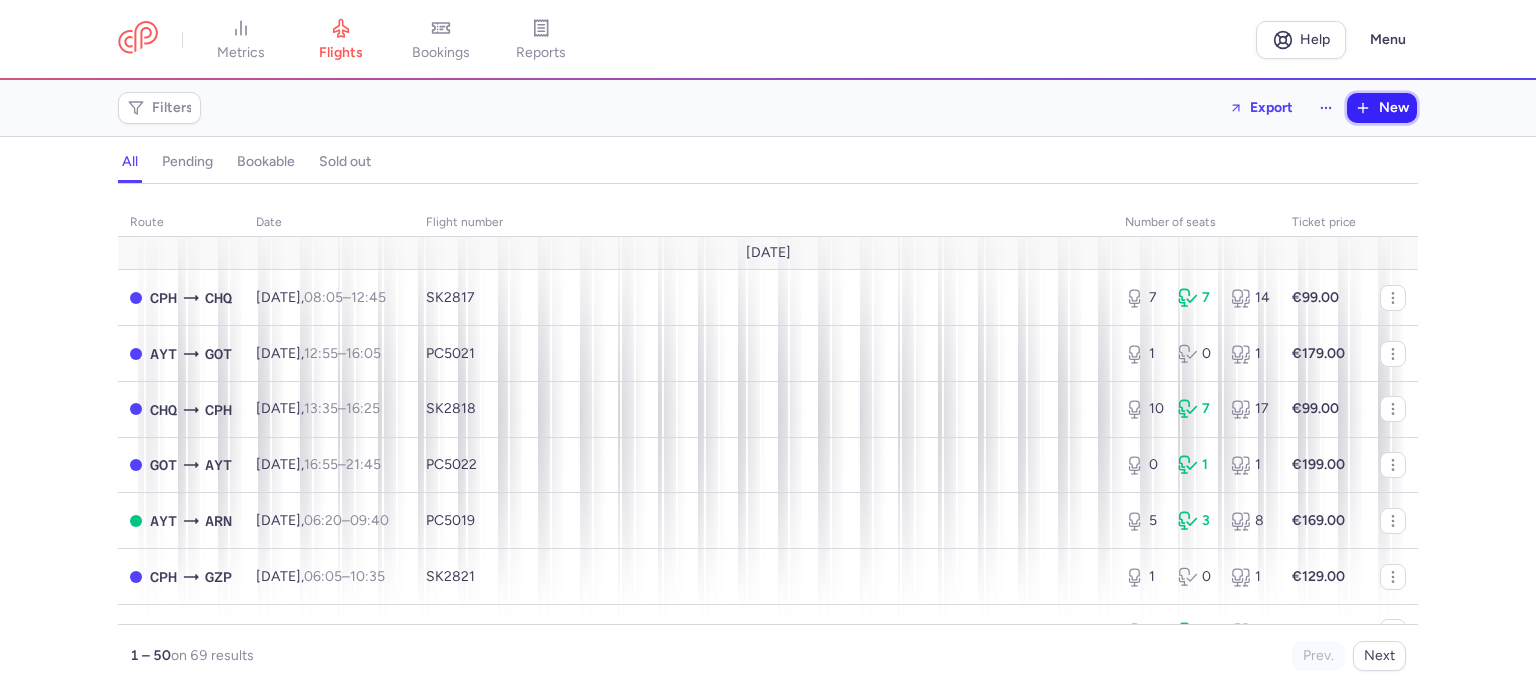 click 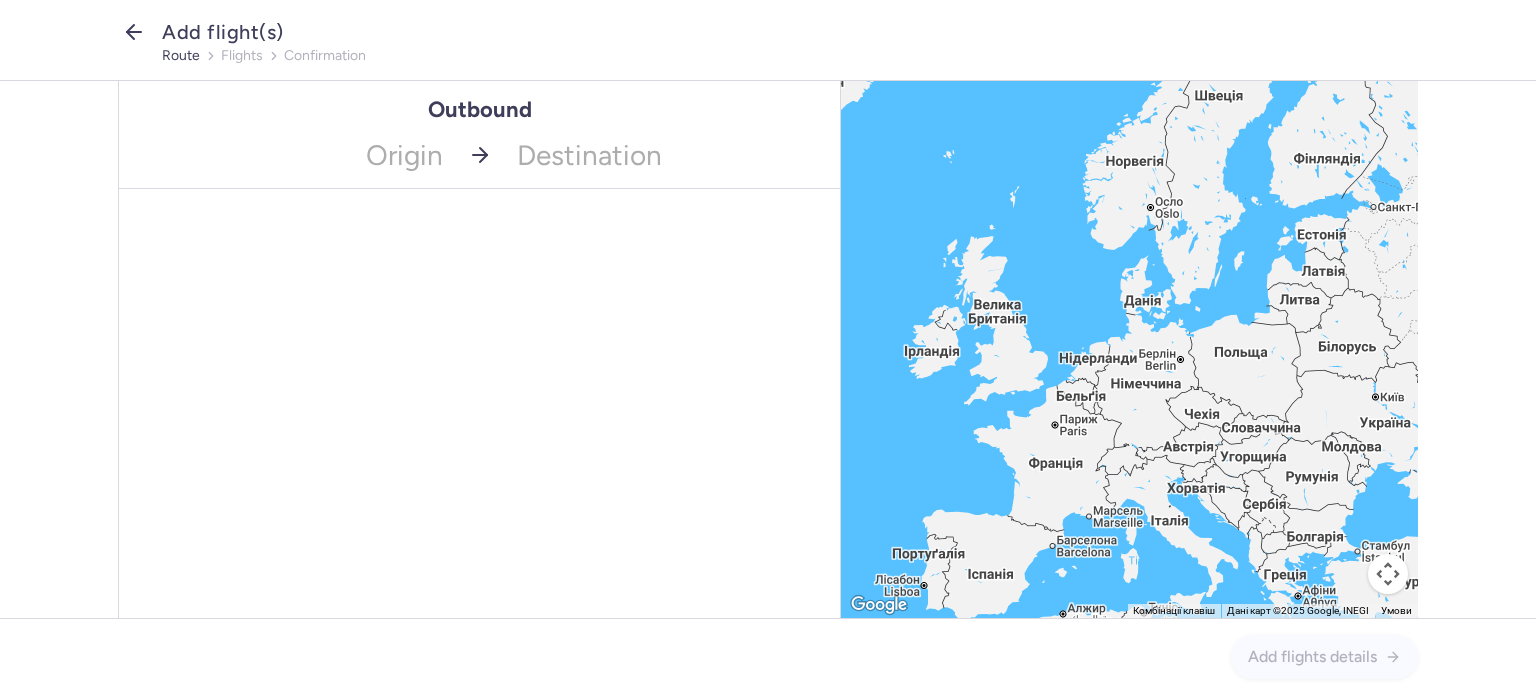 click 